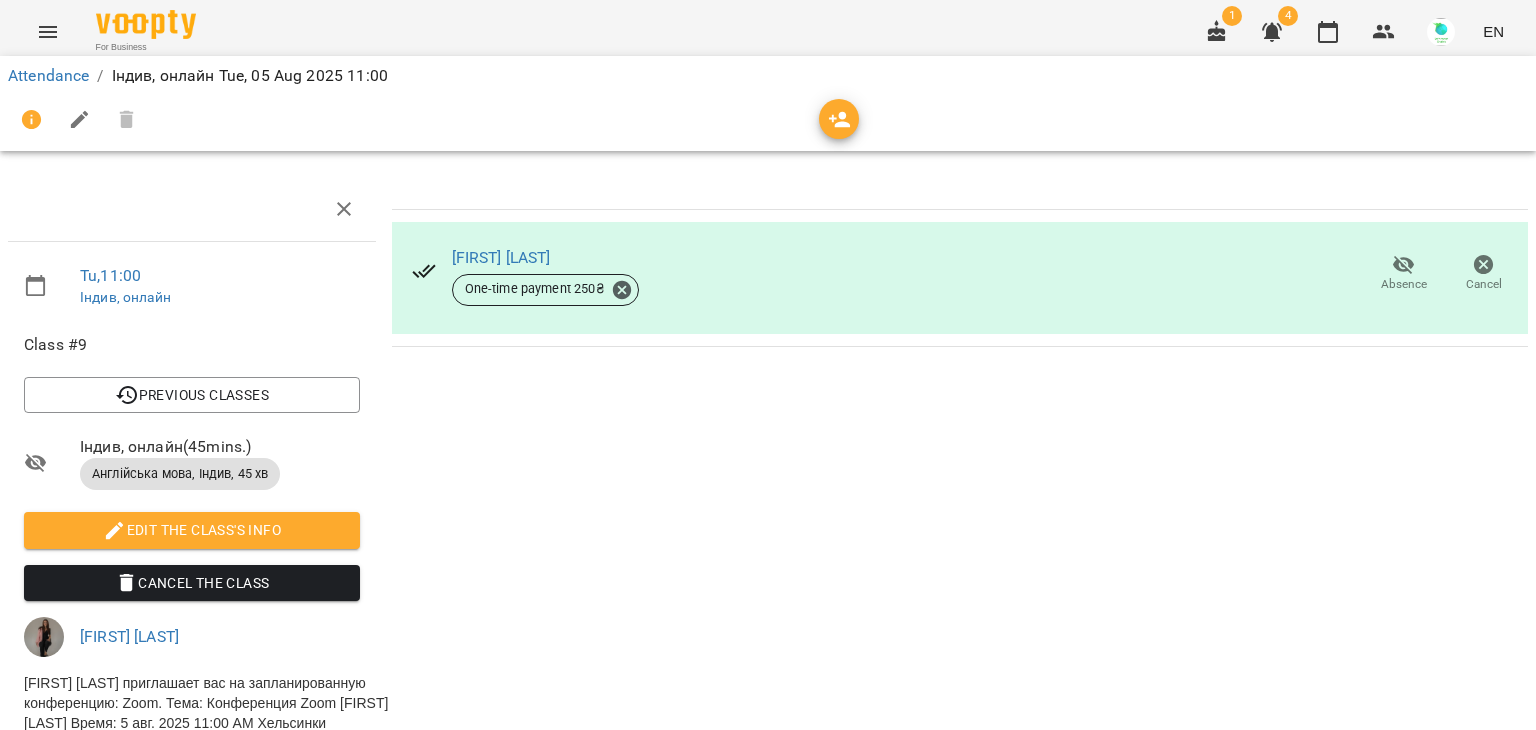 scroll, scrollTop: 0, scrollLeft: 0, axis: both 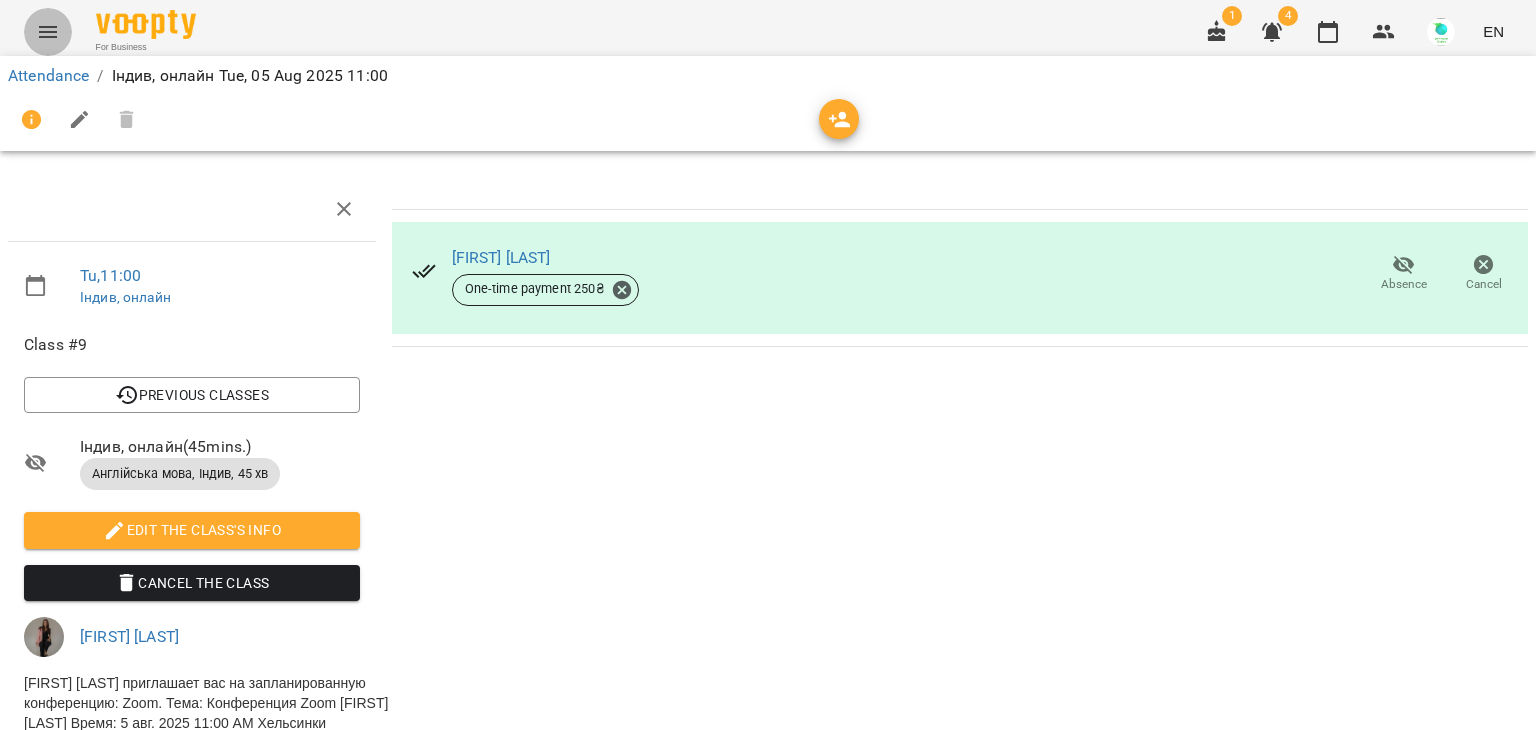 click at bounding box center [48, 32] 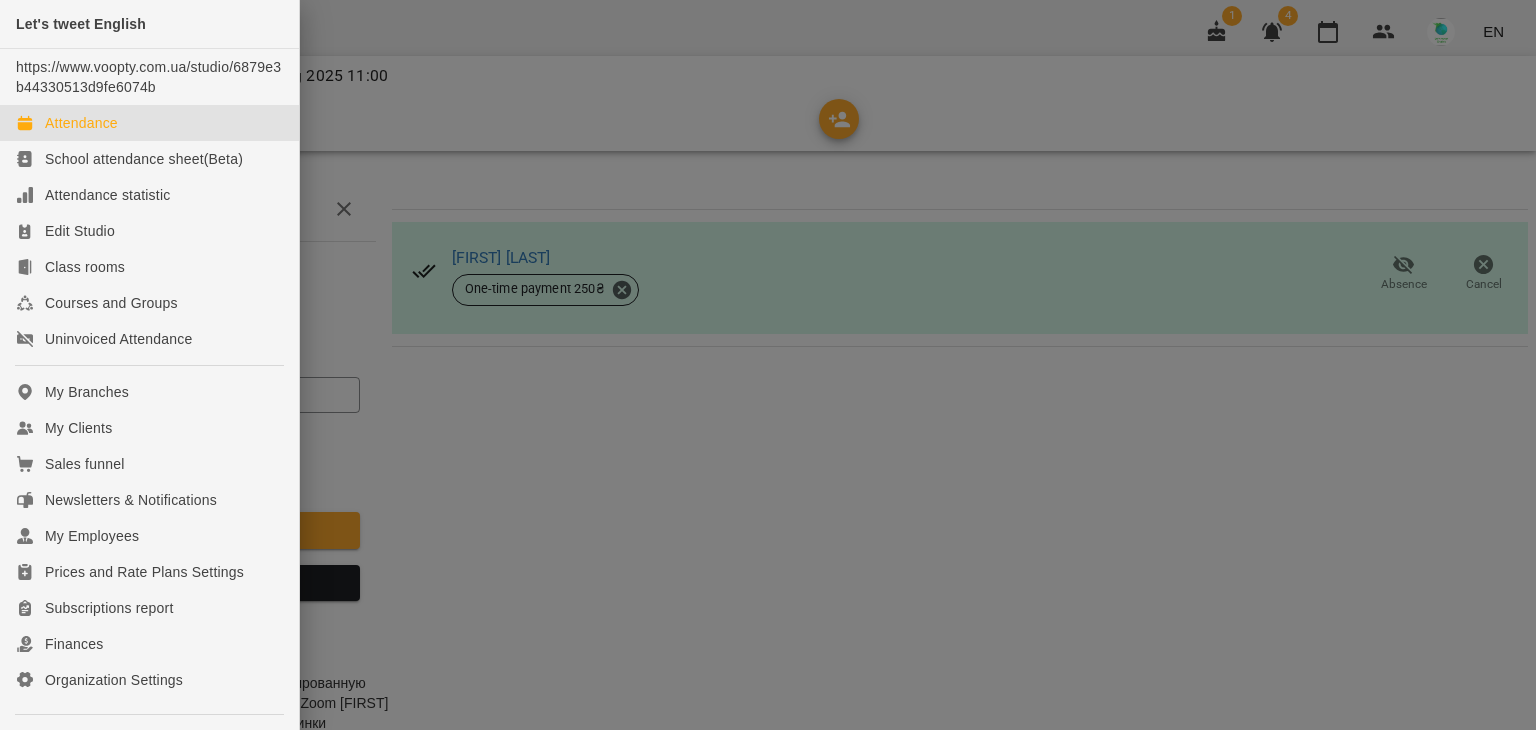 click on "Attendance" at bounding box center [149, 123] 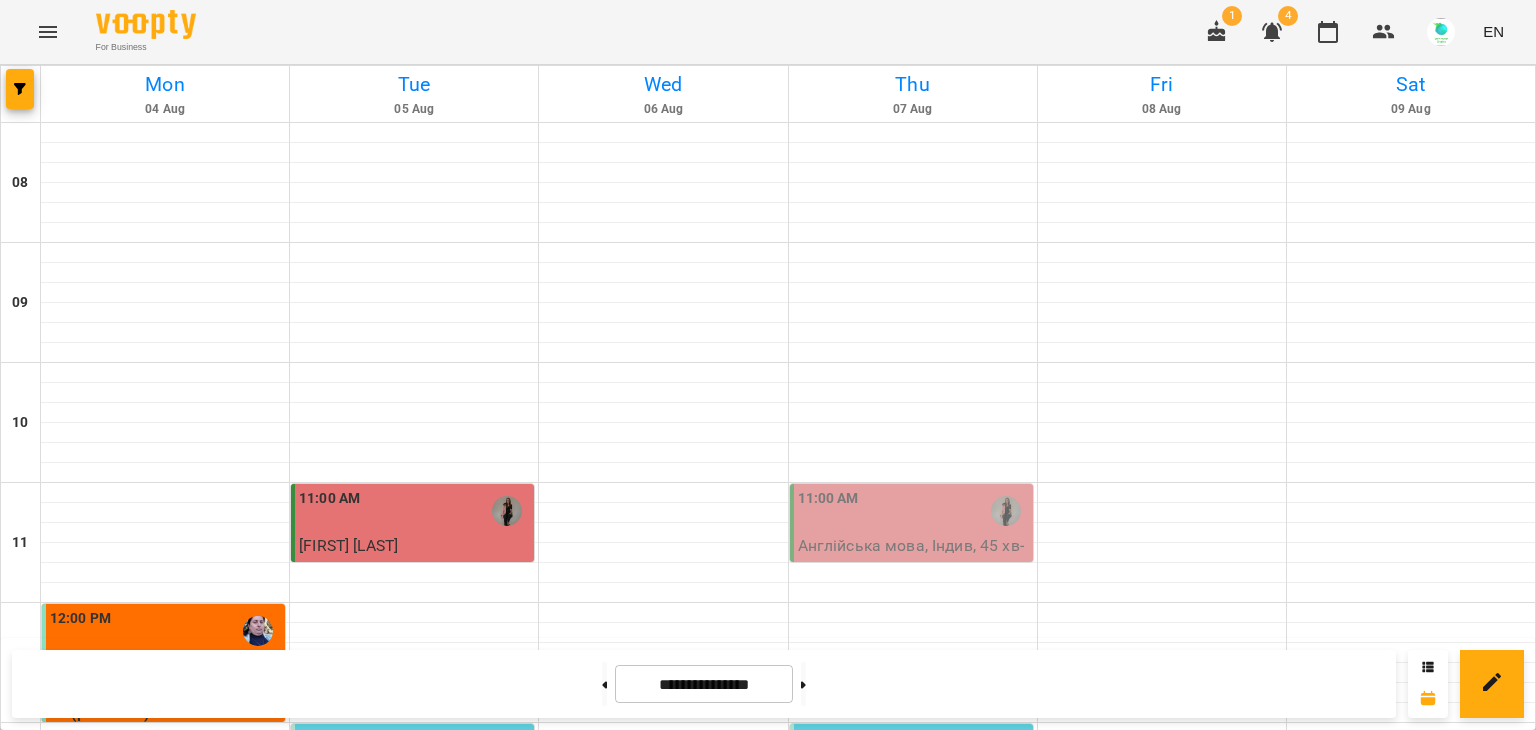 scroll, scrollTop: 340, scrollLeft: 0, axis: vertical 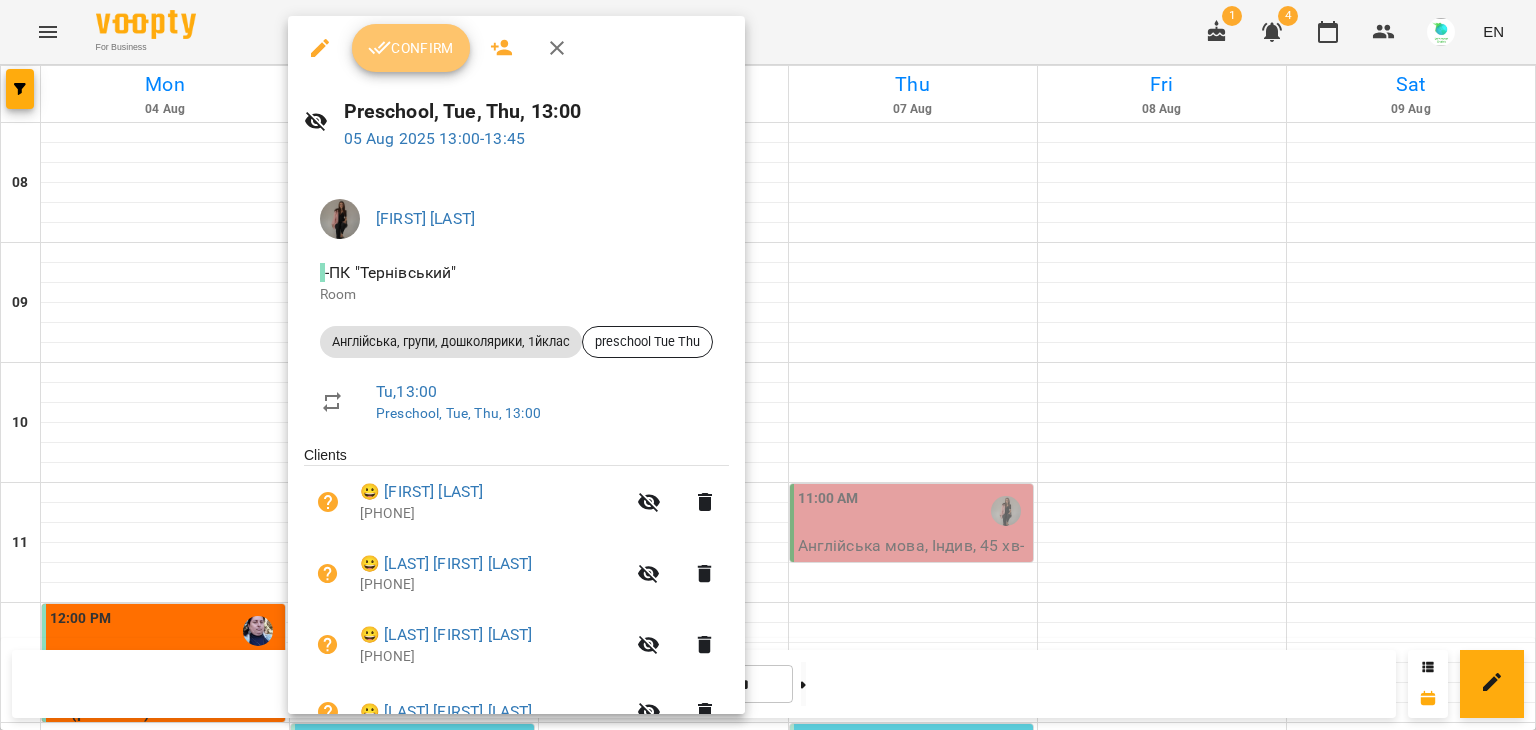 click on "Confirm" at bounding box center (411, 48) 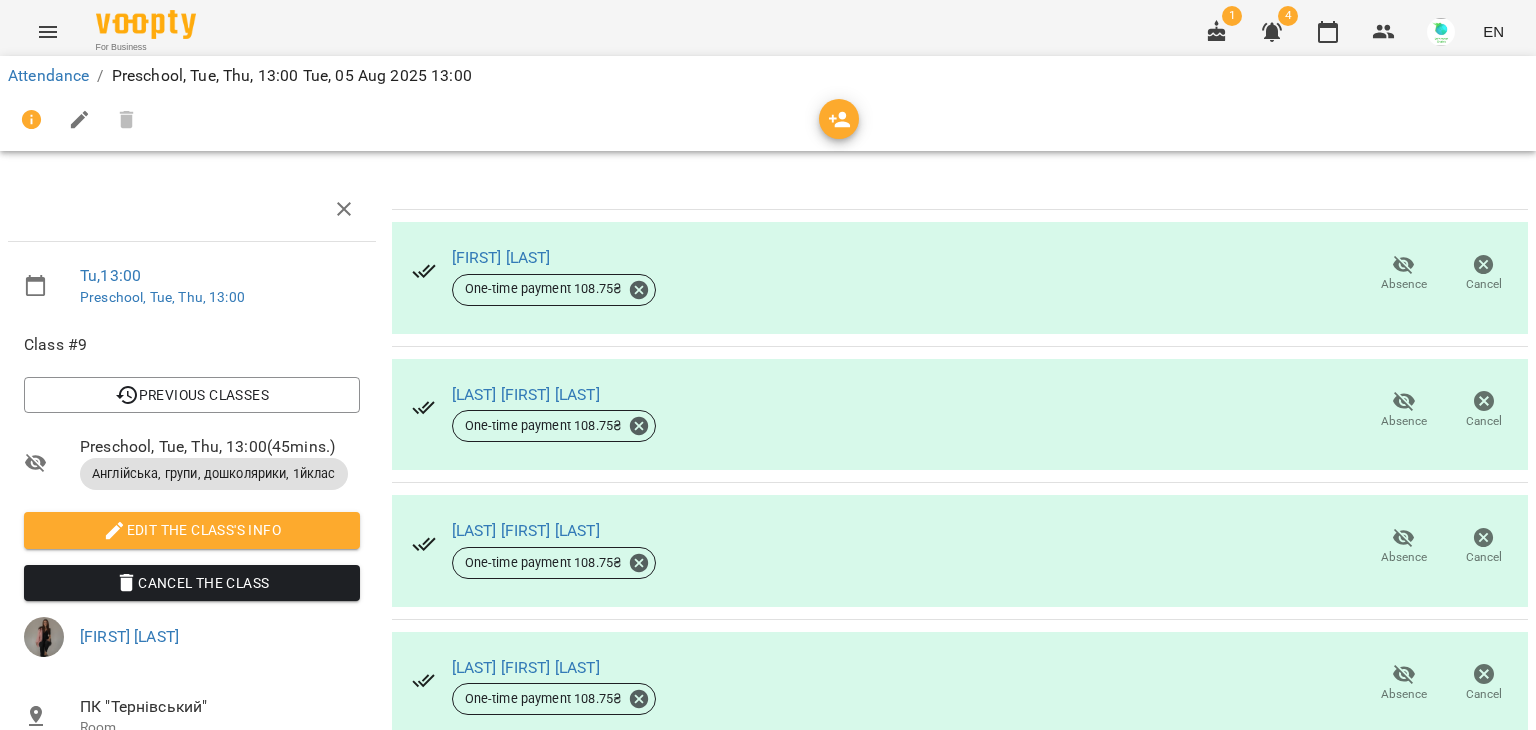 click 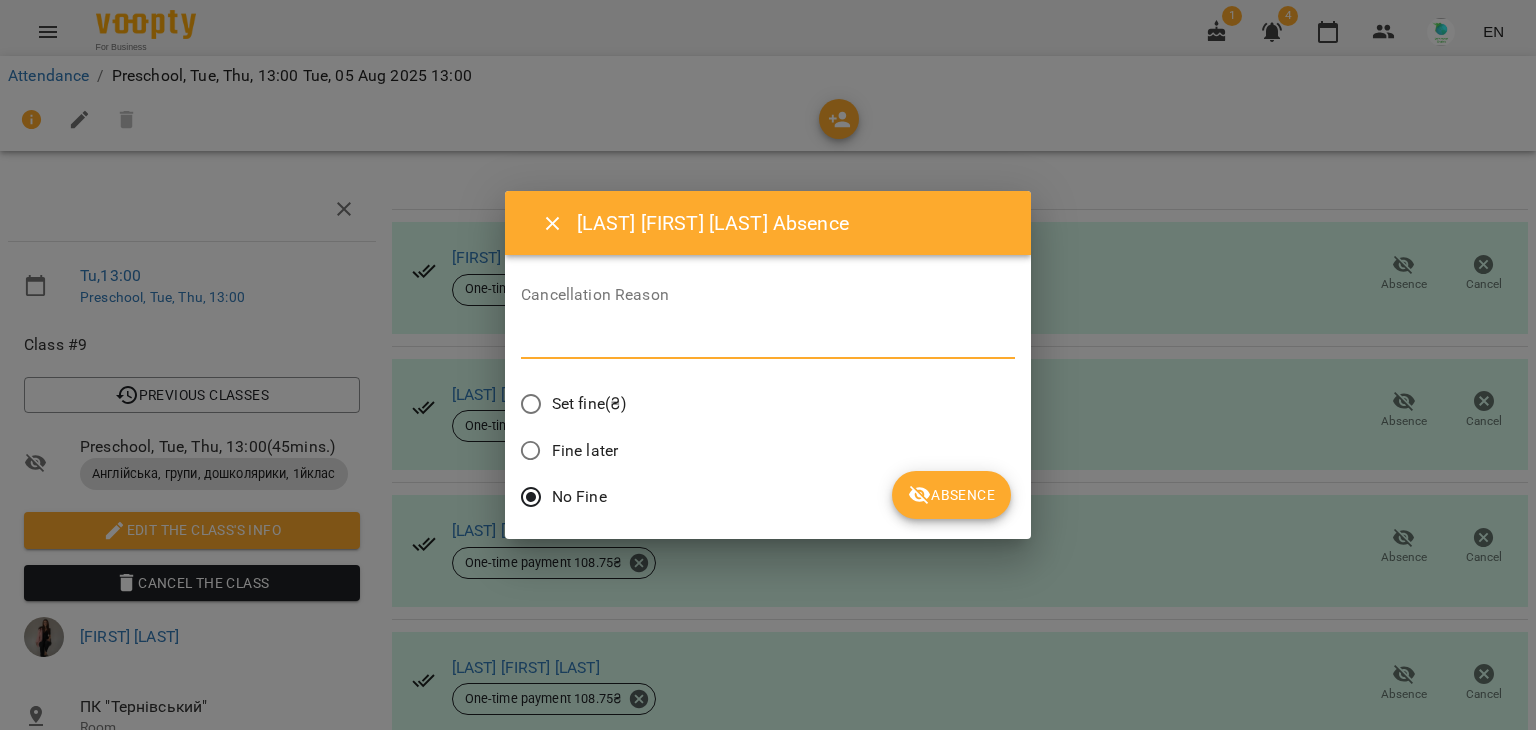 click at bounding box center (768, 342) 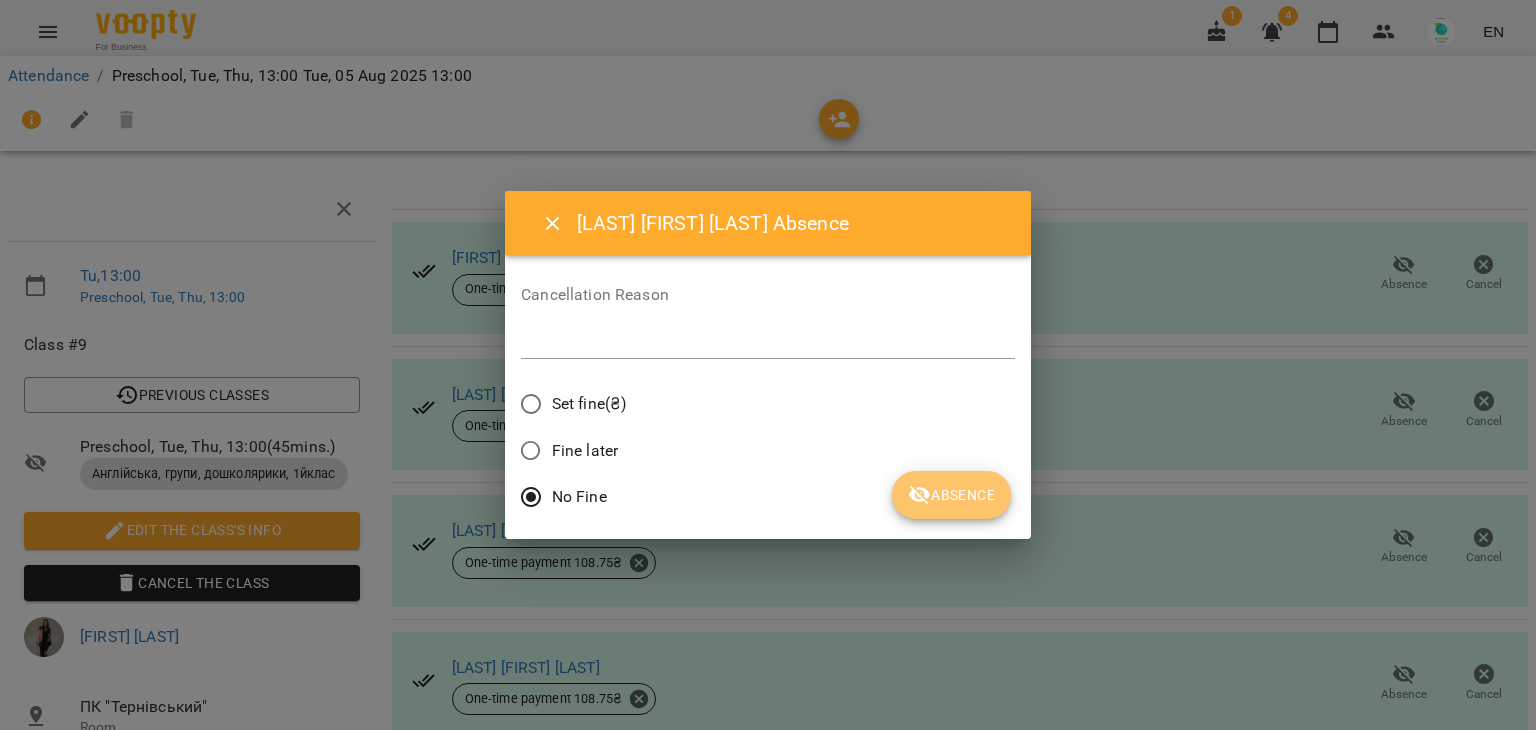 click on "Absence" at bounding box center [951, 495] 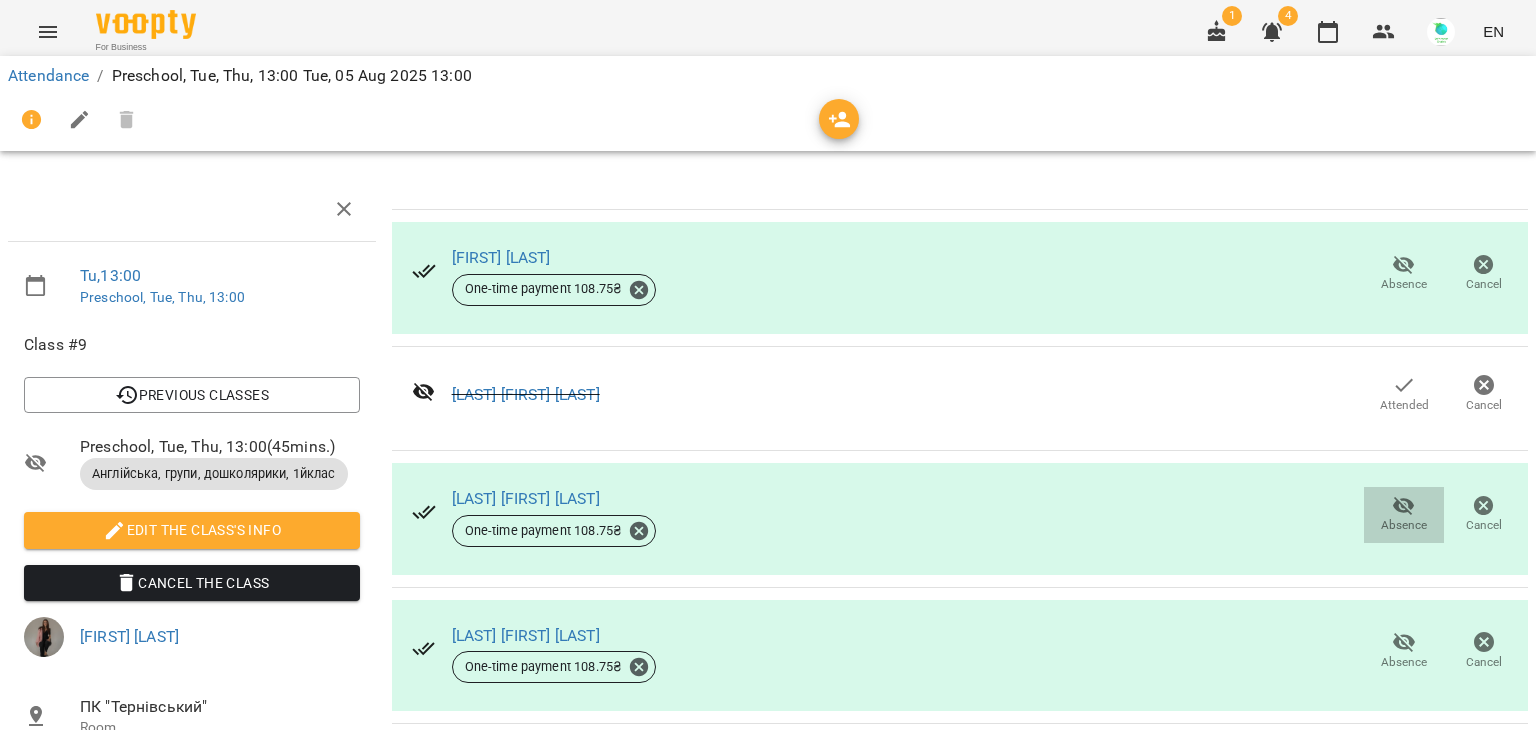 click 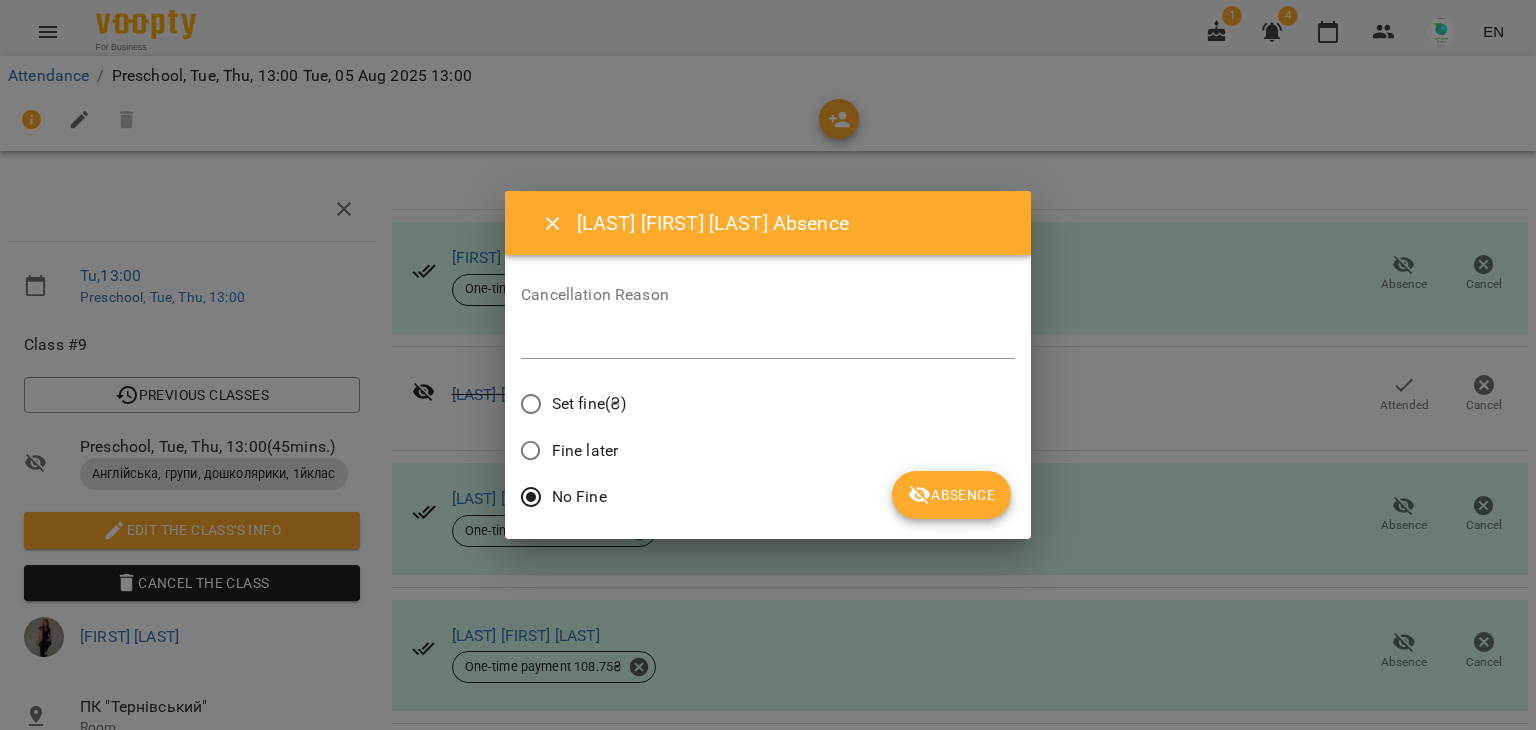 click on "Absence" at bounding box center (951, 495) 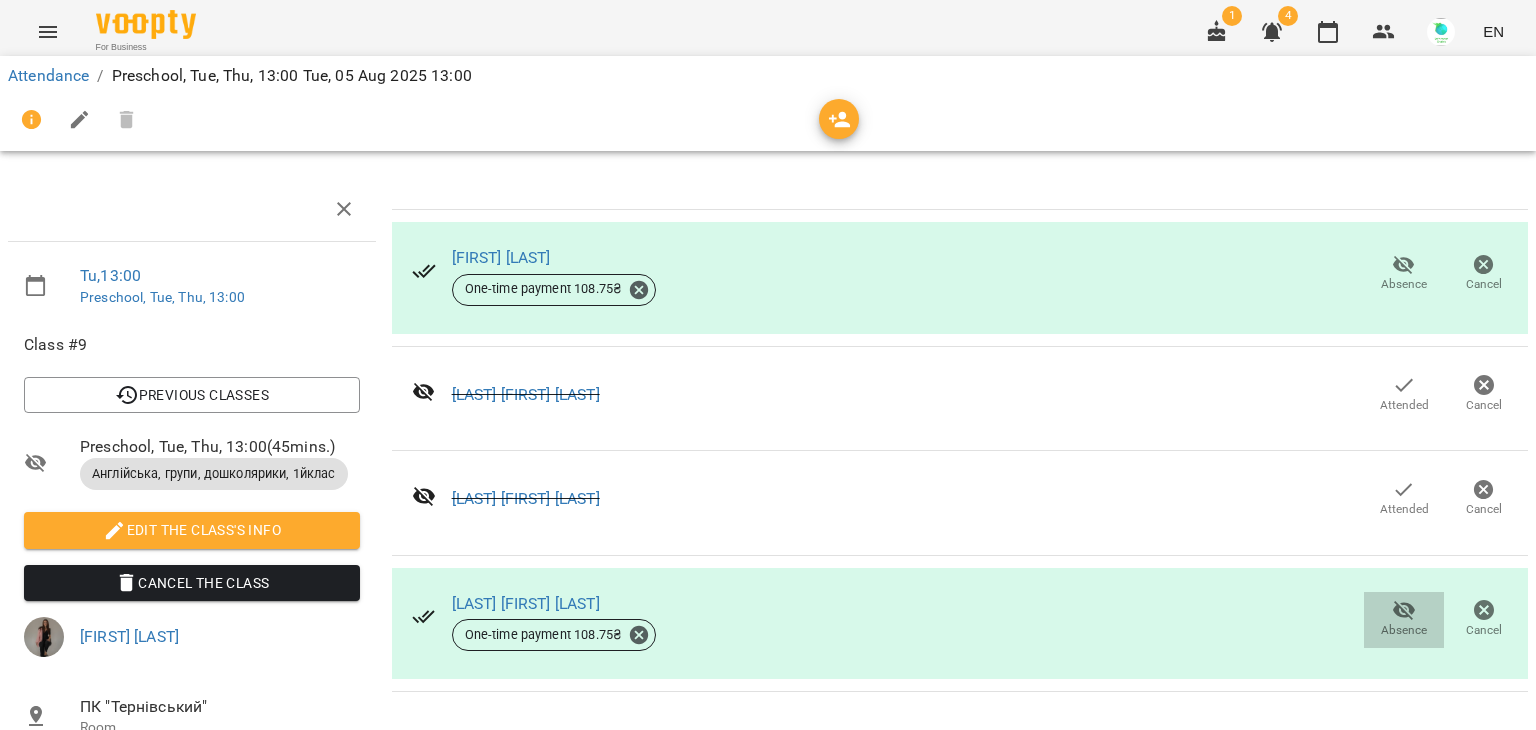 click 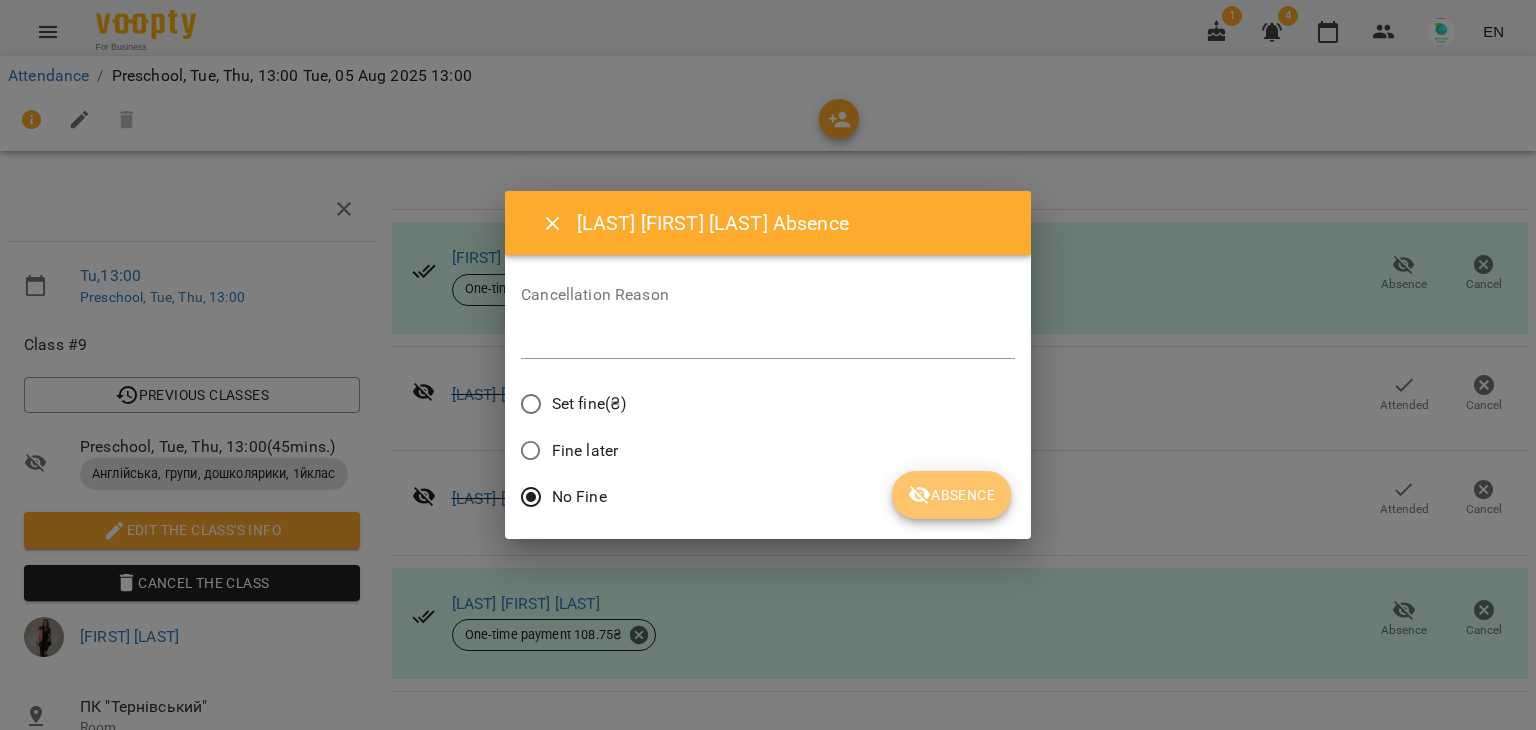 click on "Absence" at bounding box center (951, 495) 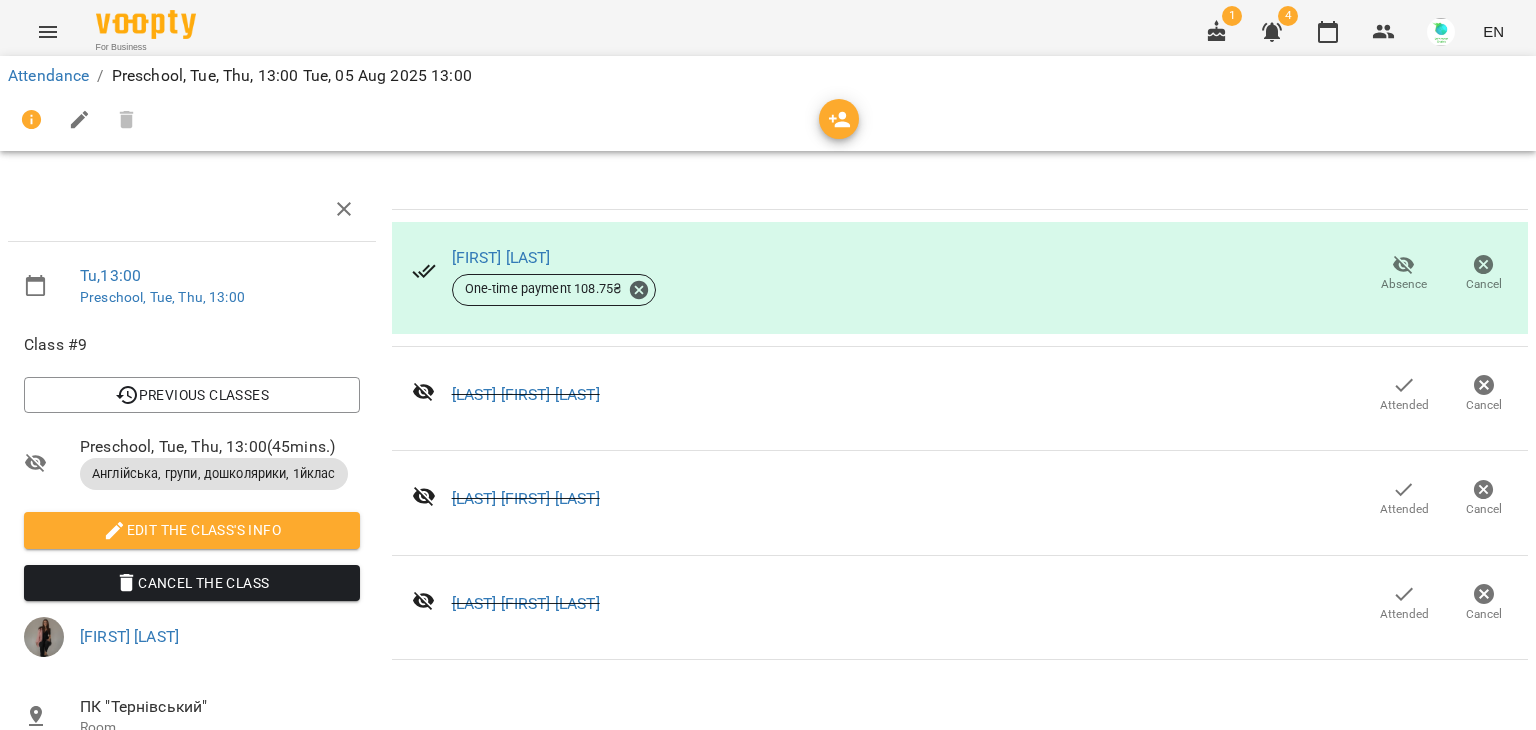 click at bounding box center (48, 32) 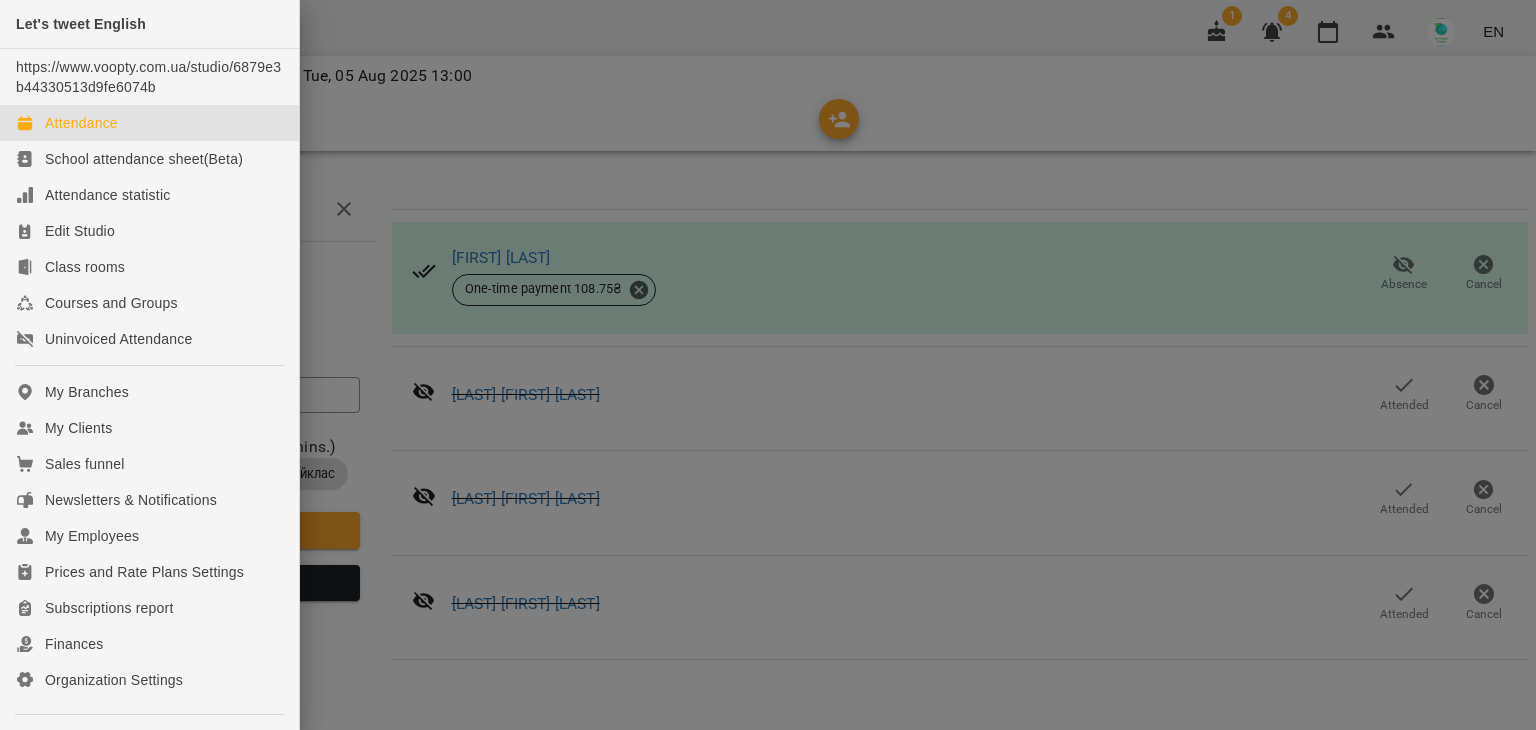 click on "Attendance" at bounding box center (149, 123) 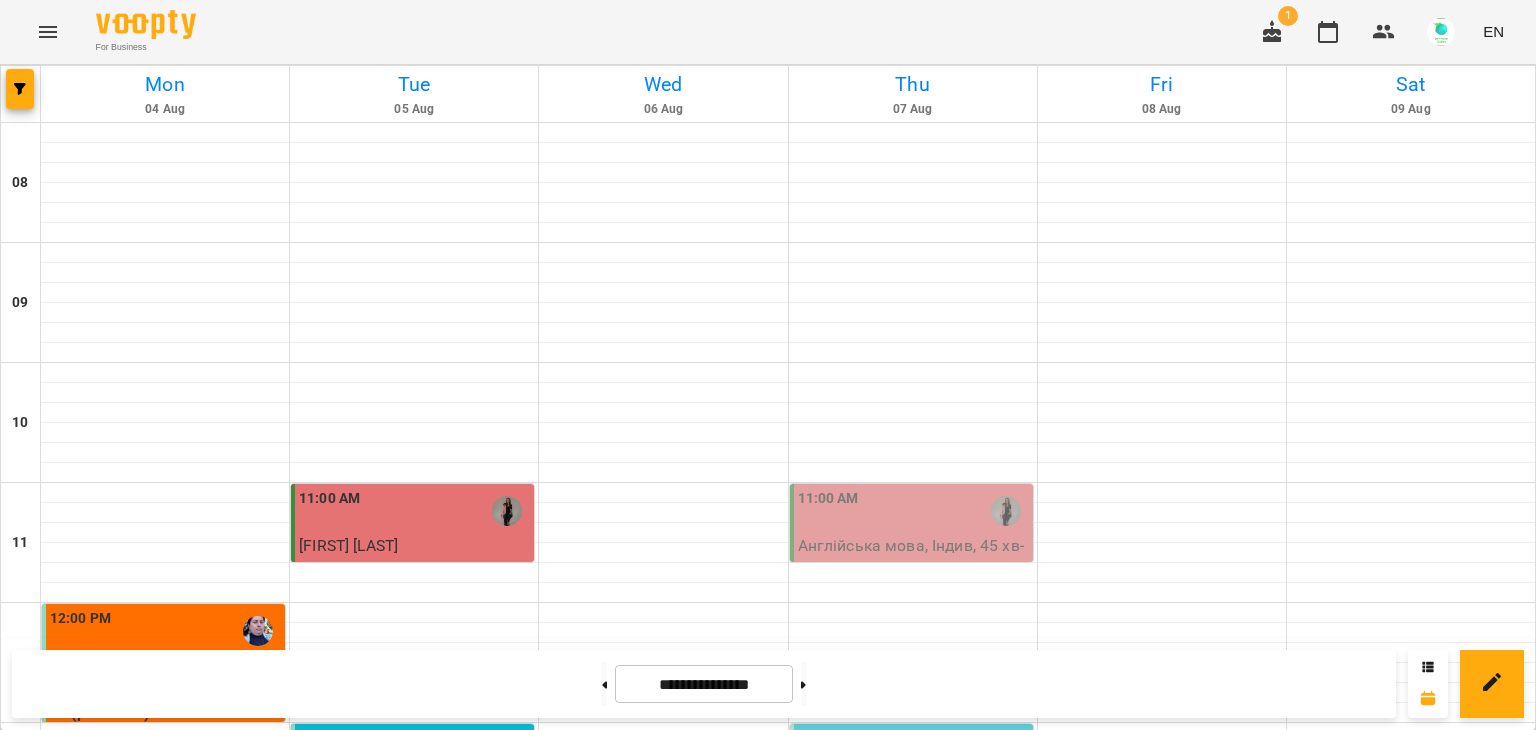 scroll, scrollTop: 681, scrollLeft: 0, axis: vertical 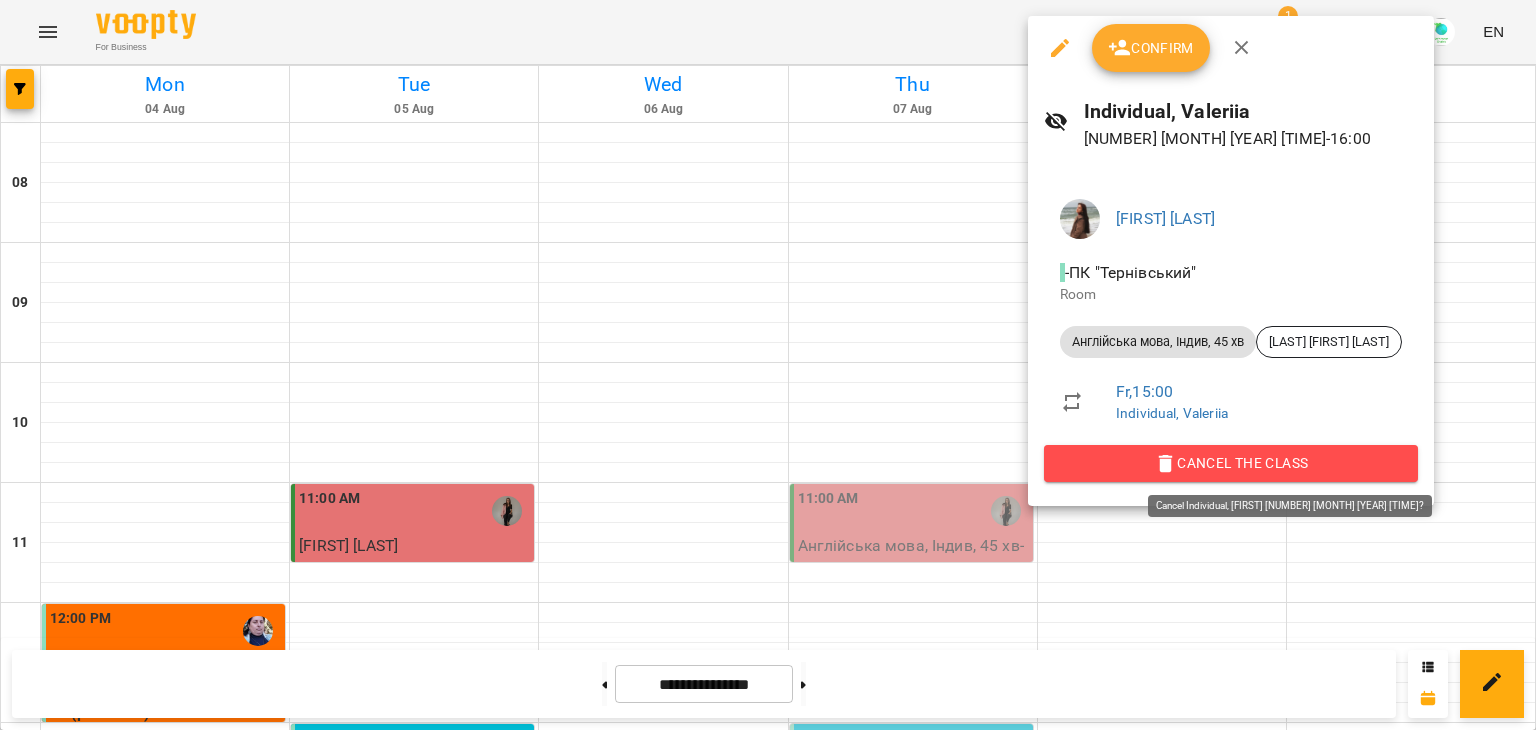 click on "Cancel the class" at bounding box center (1231, 463) 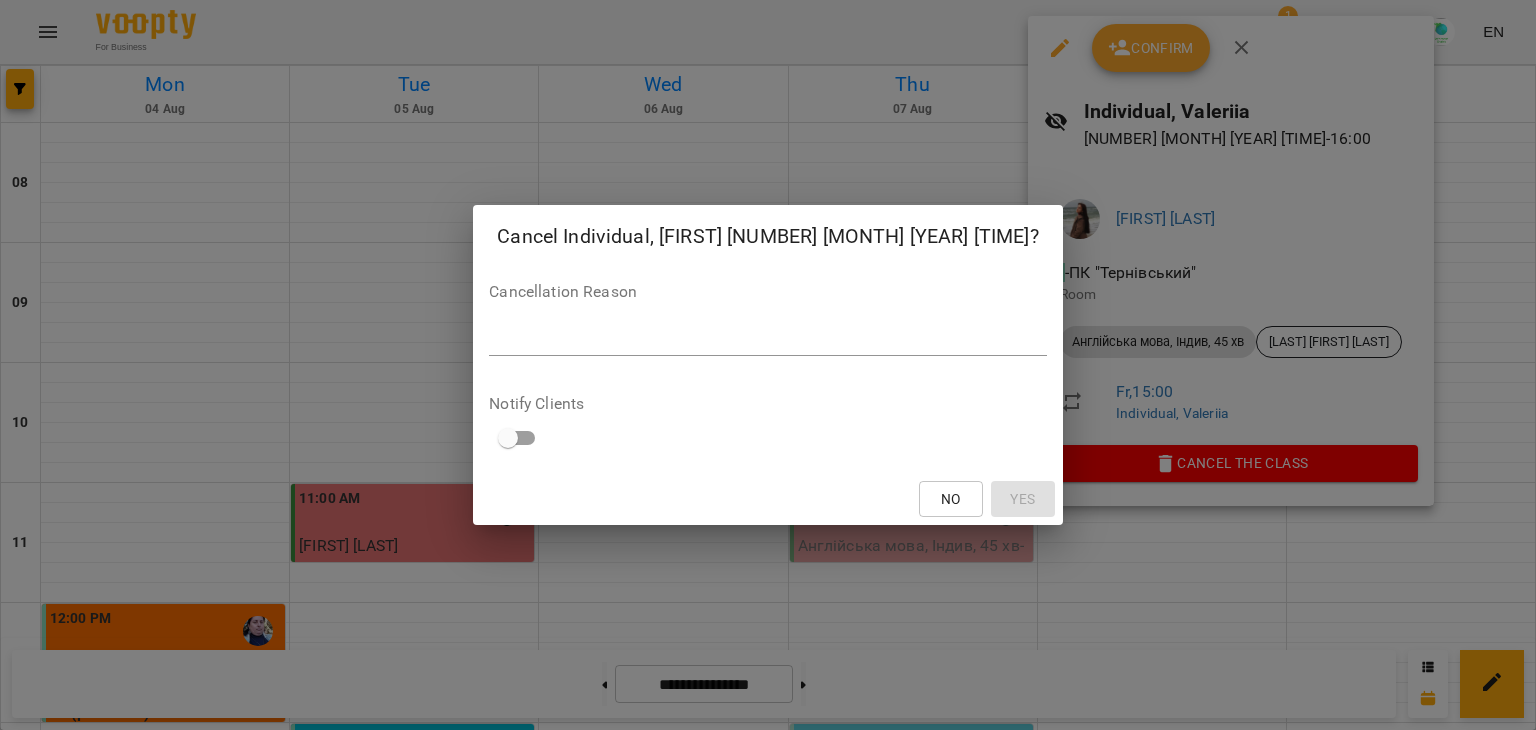 click at bounding box center [768, 339] 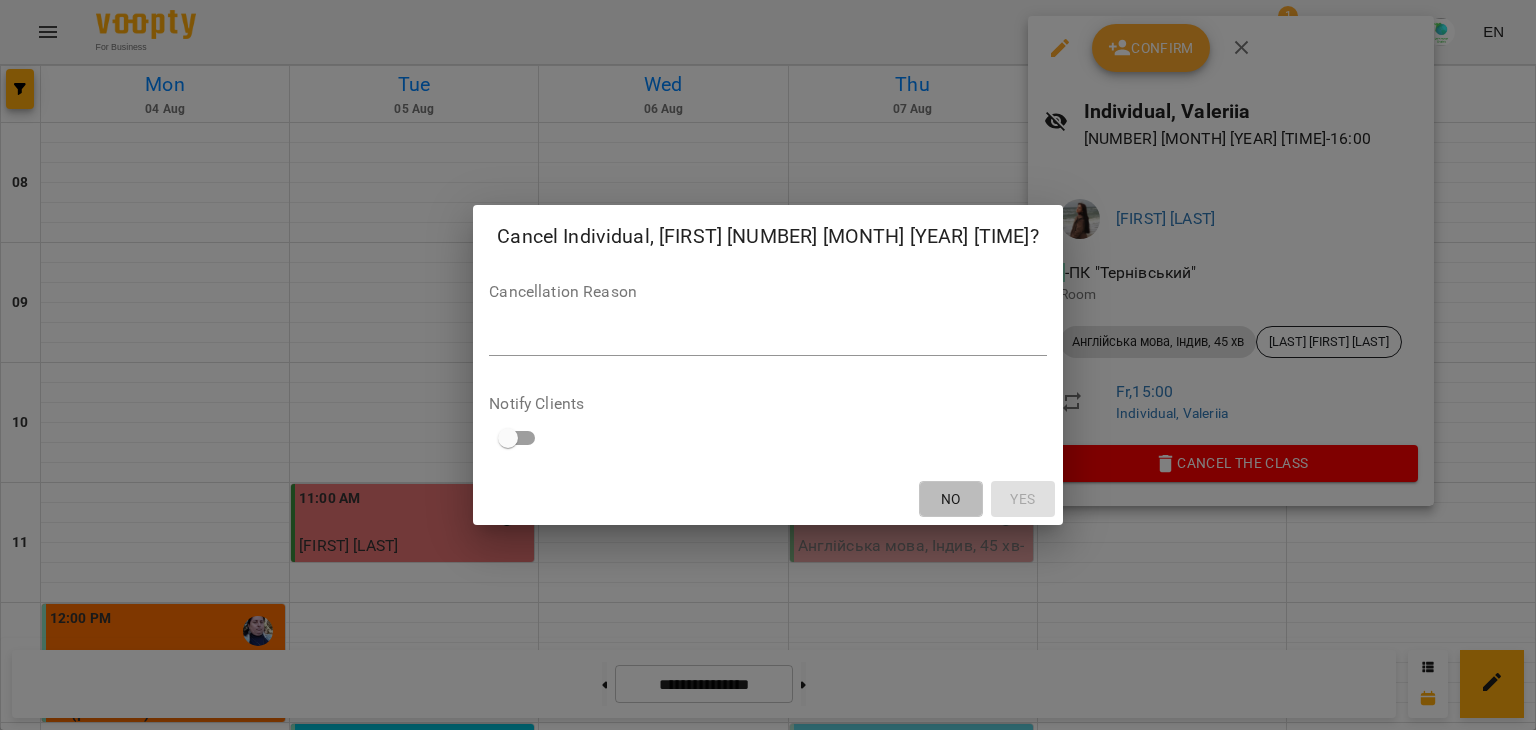click on "No" at bounding box center (951, 499) 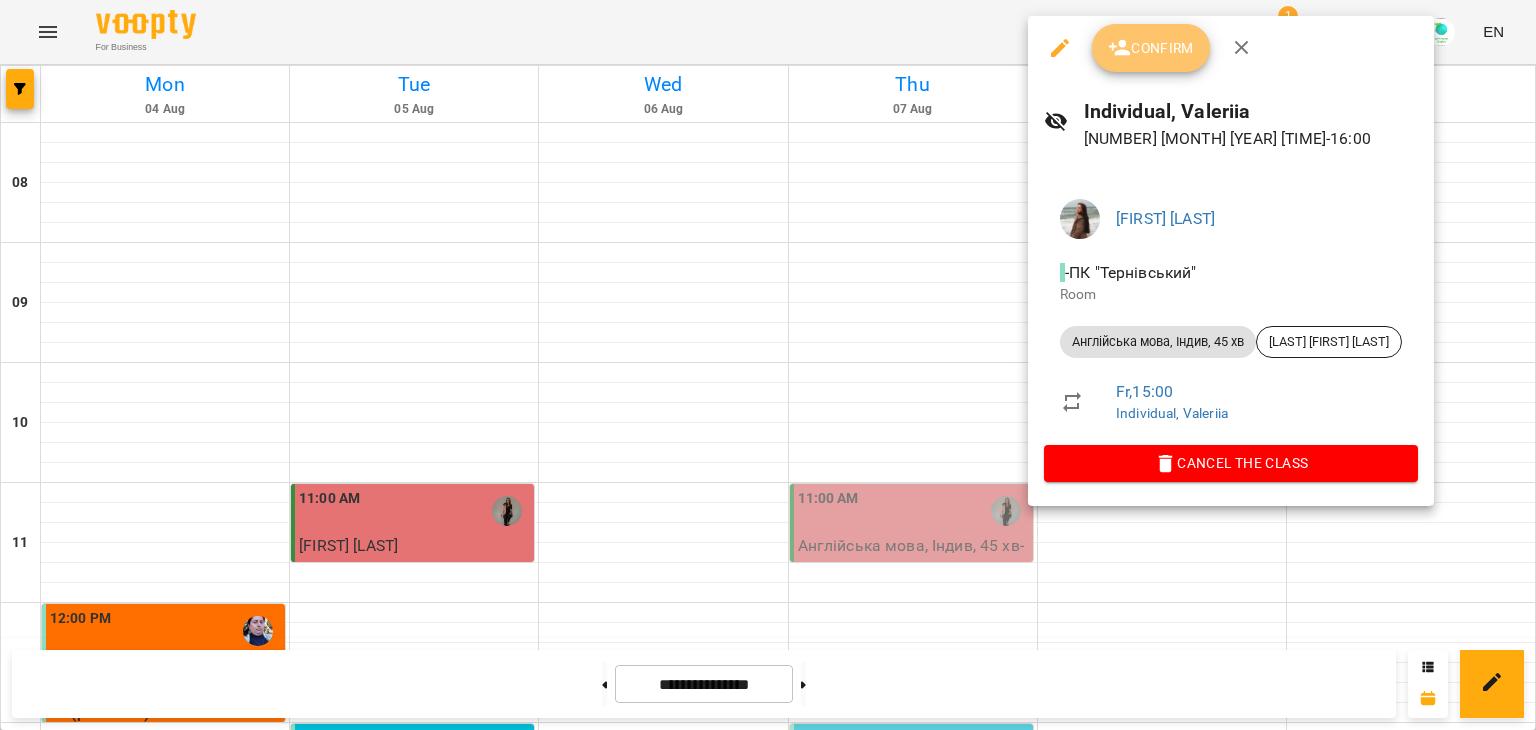 click on "Confirm" at bounding box center [1151, 48] 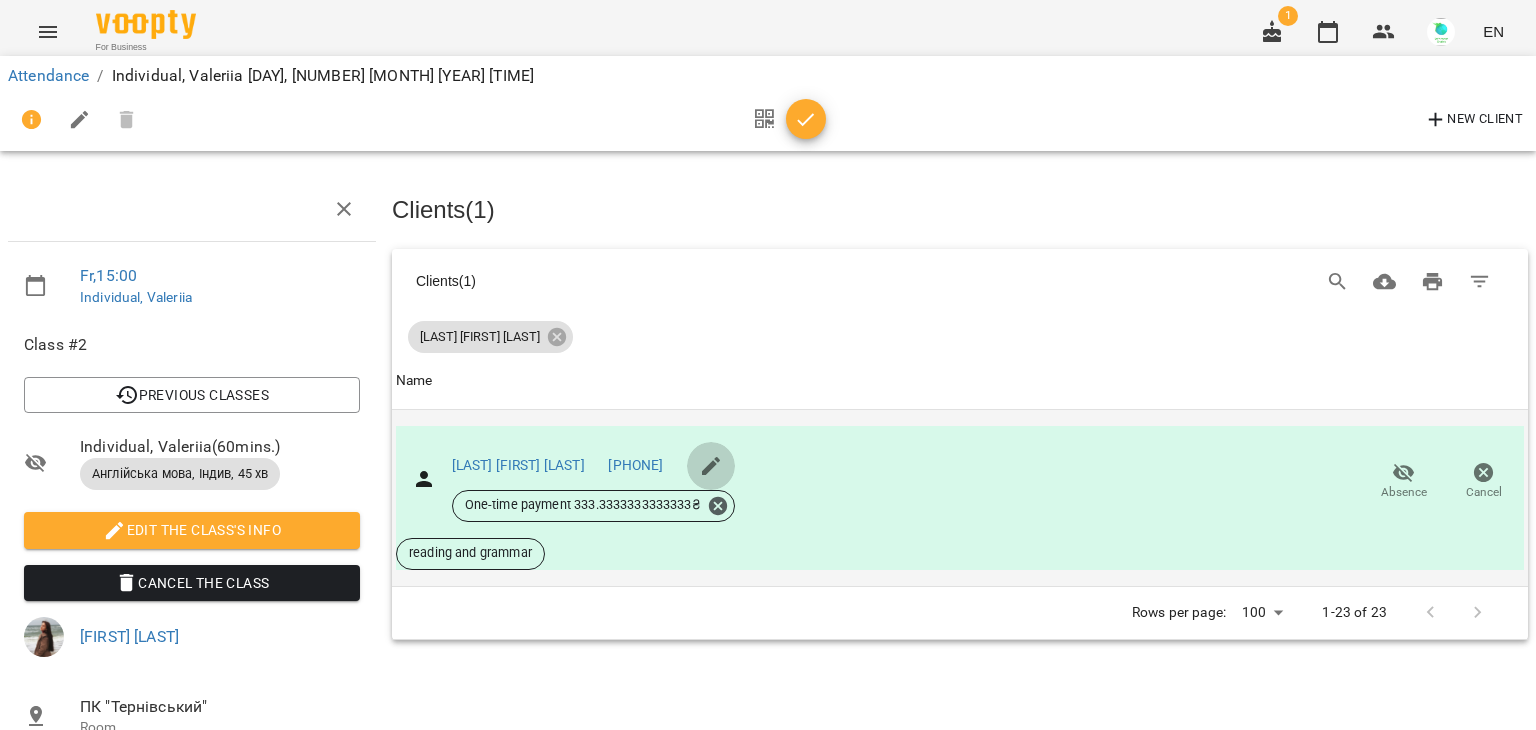 click 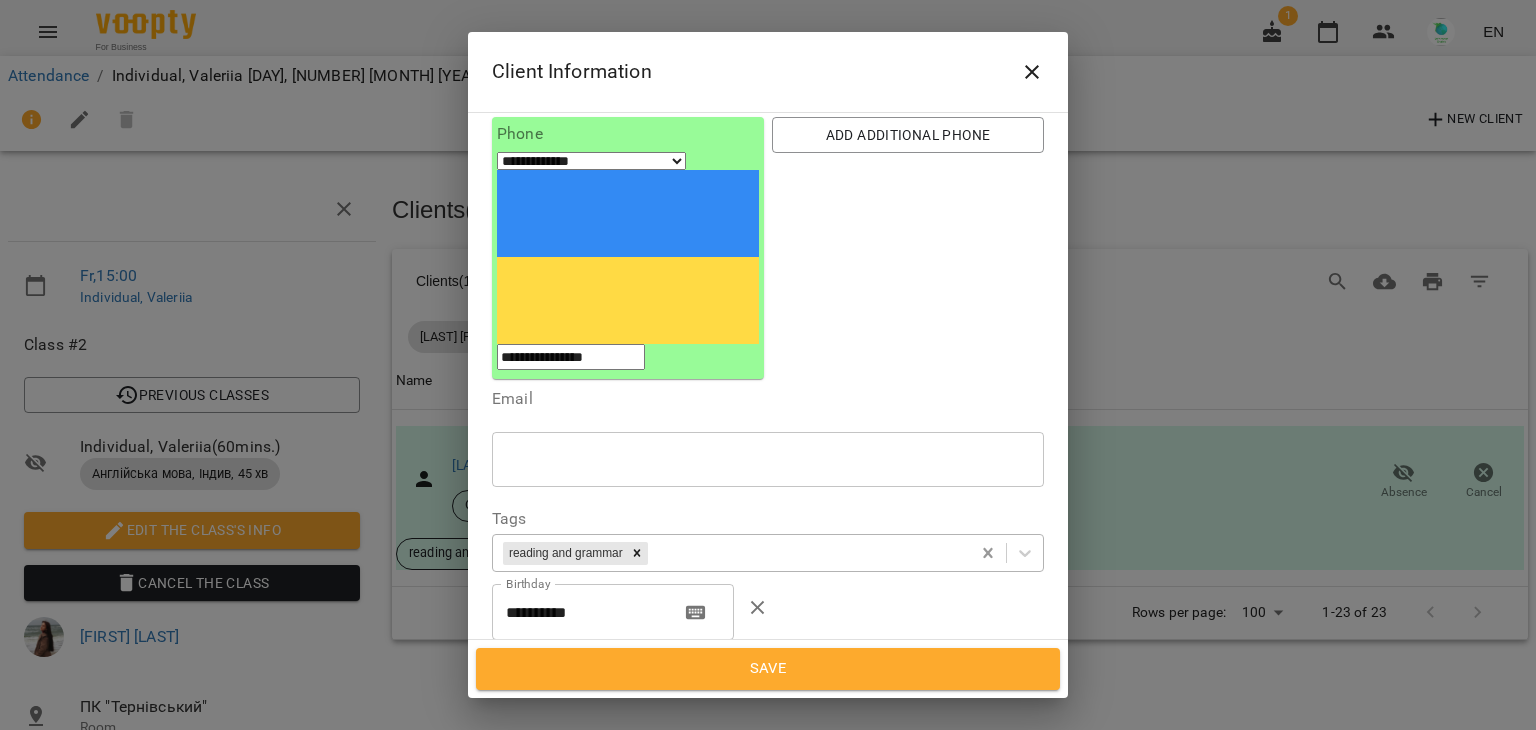 scroll, scrollTop: 197, scrollLeft: 0, axis: vertical 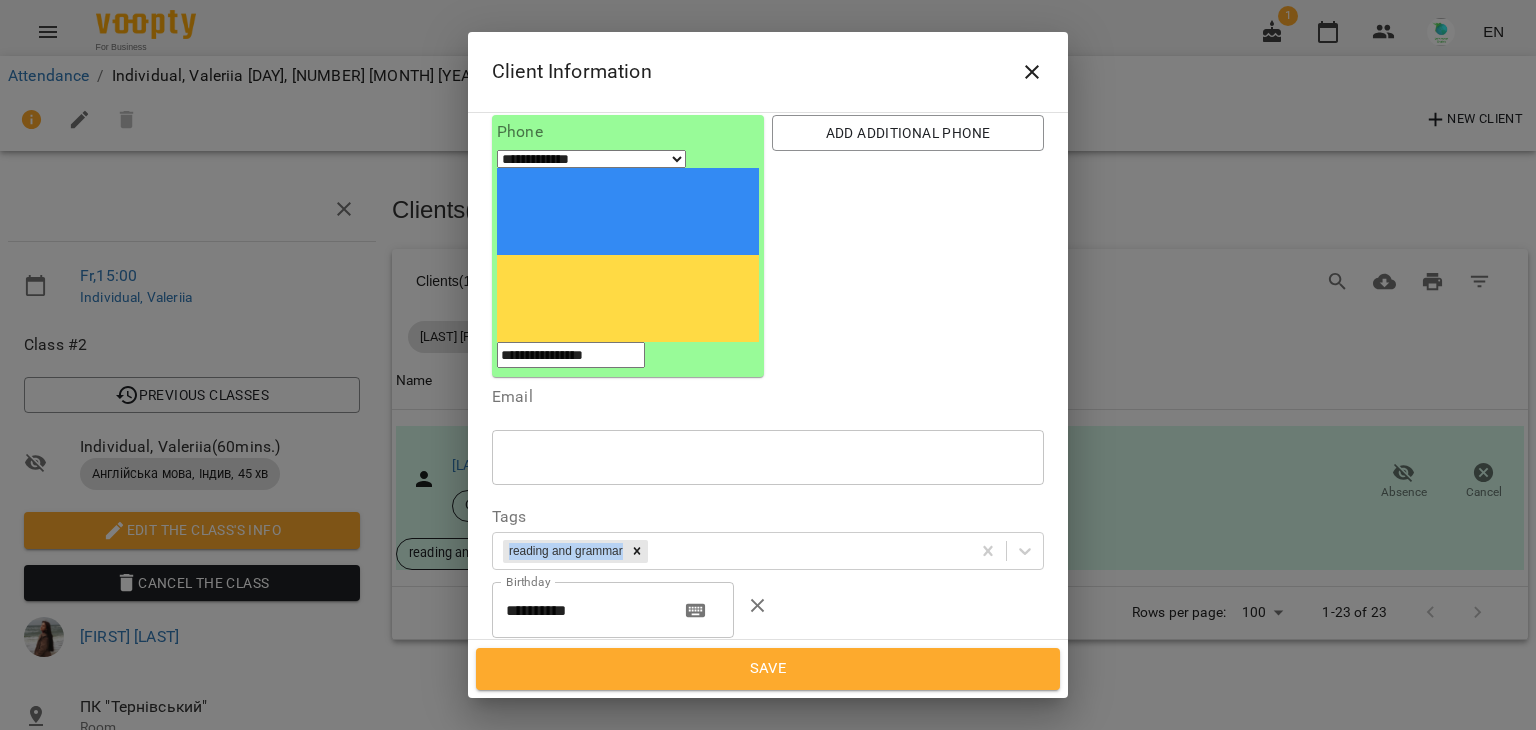 drag, startPoint x: 1068, startPoint y: 345, endPoint x: 1068, endPoint y: 377, distance: 32 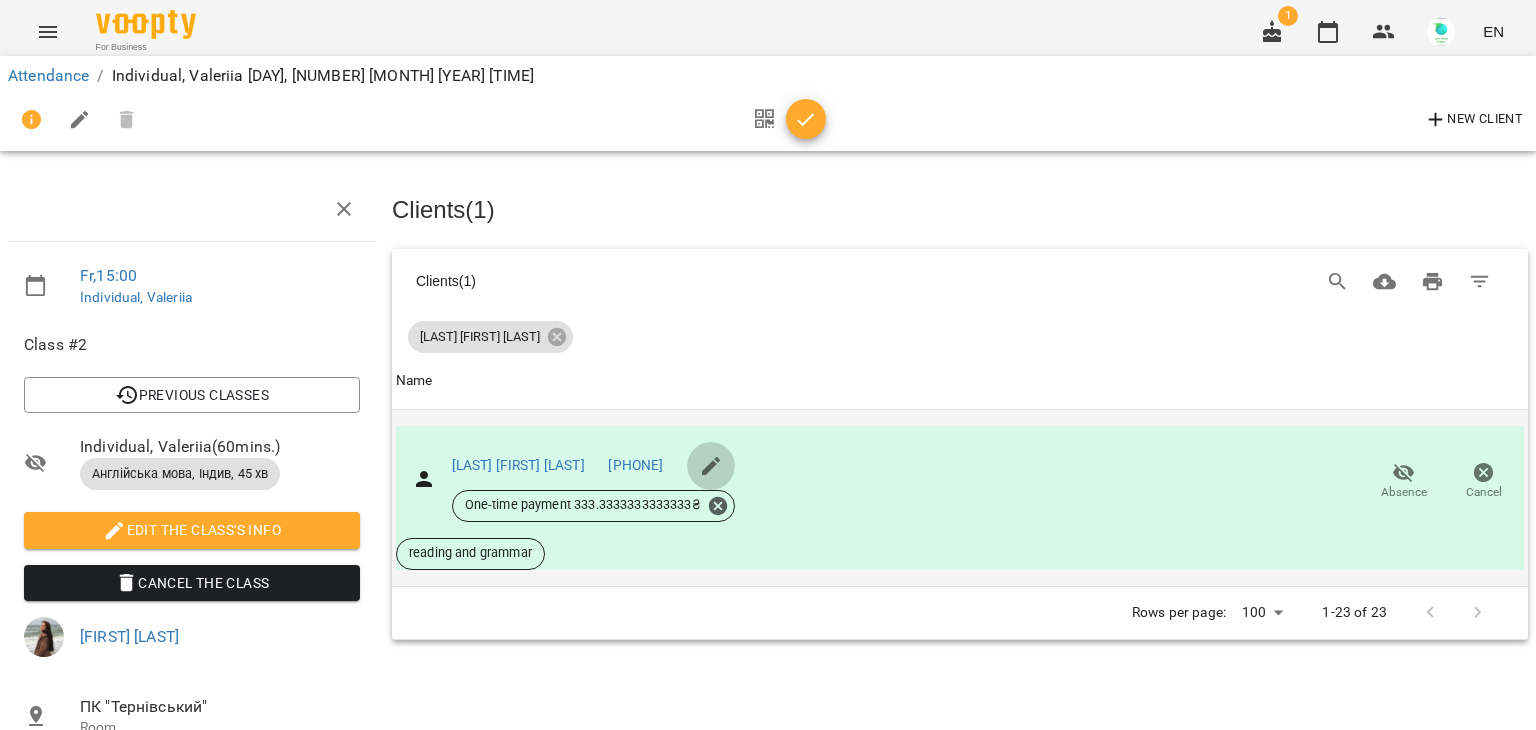 click 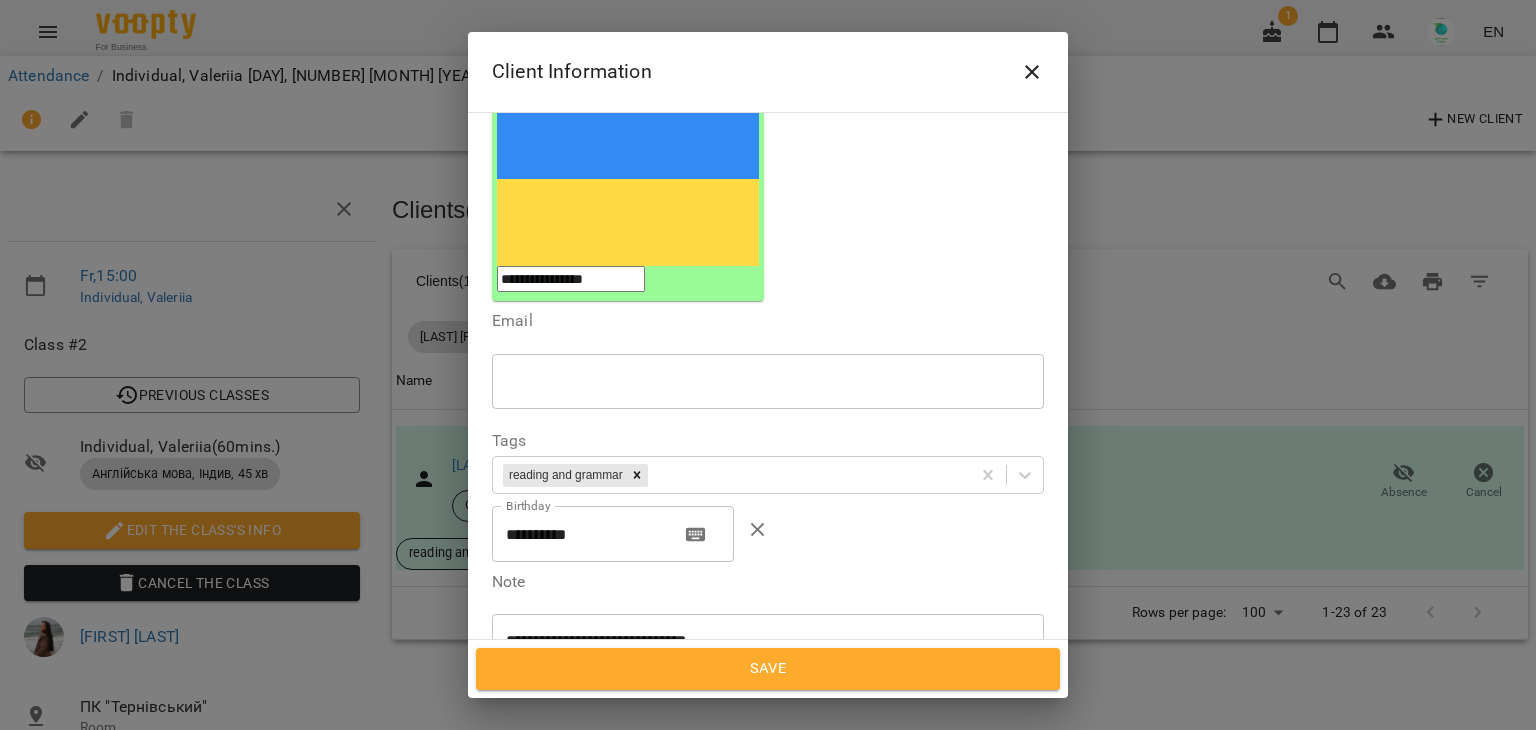 scroll, scrollTop: 268, scrollLeft: 0, axis: vertical 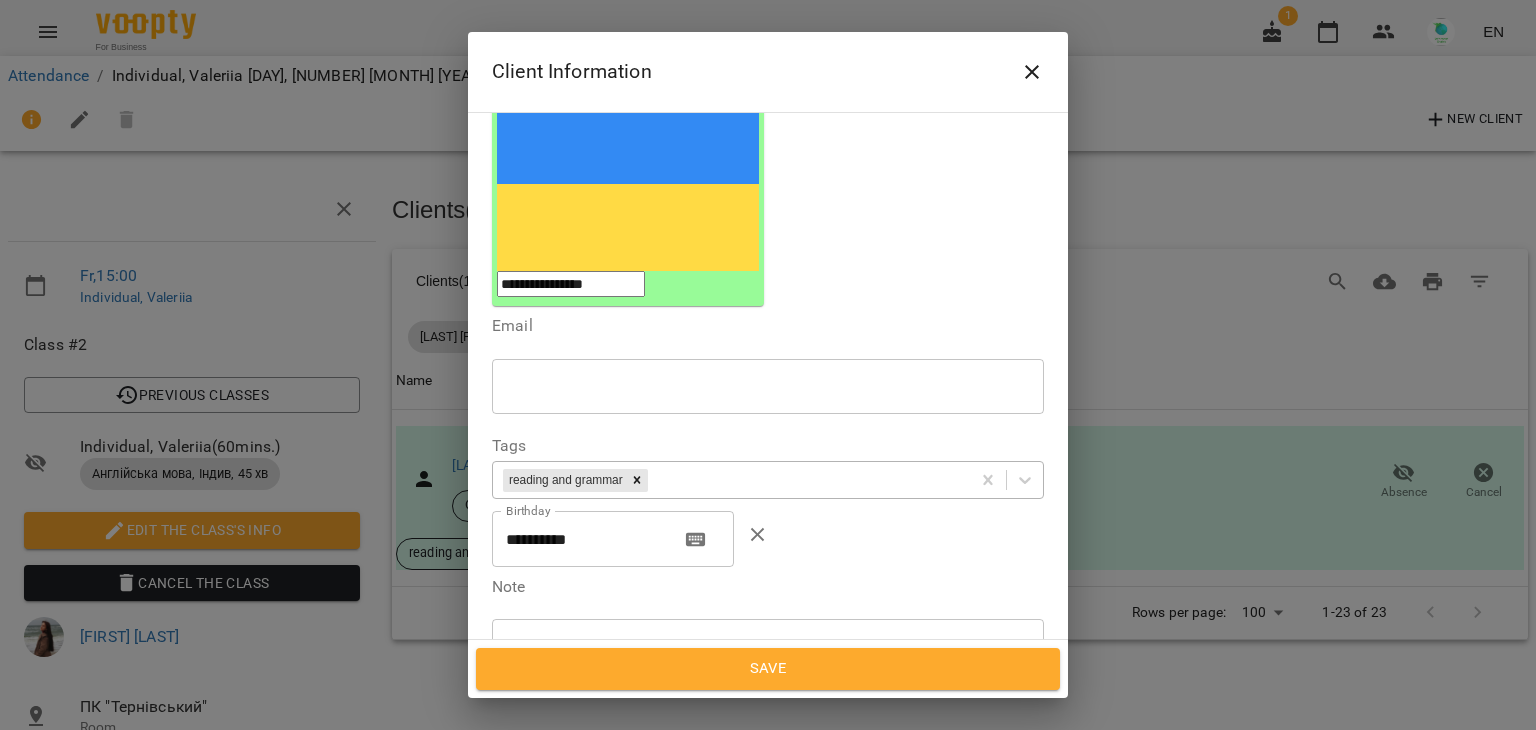 click on "reading and grammar" at bounding box center [731, 480] 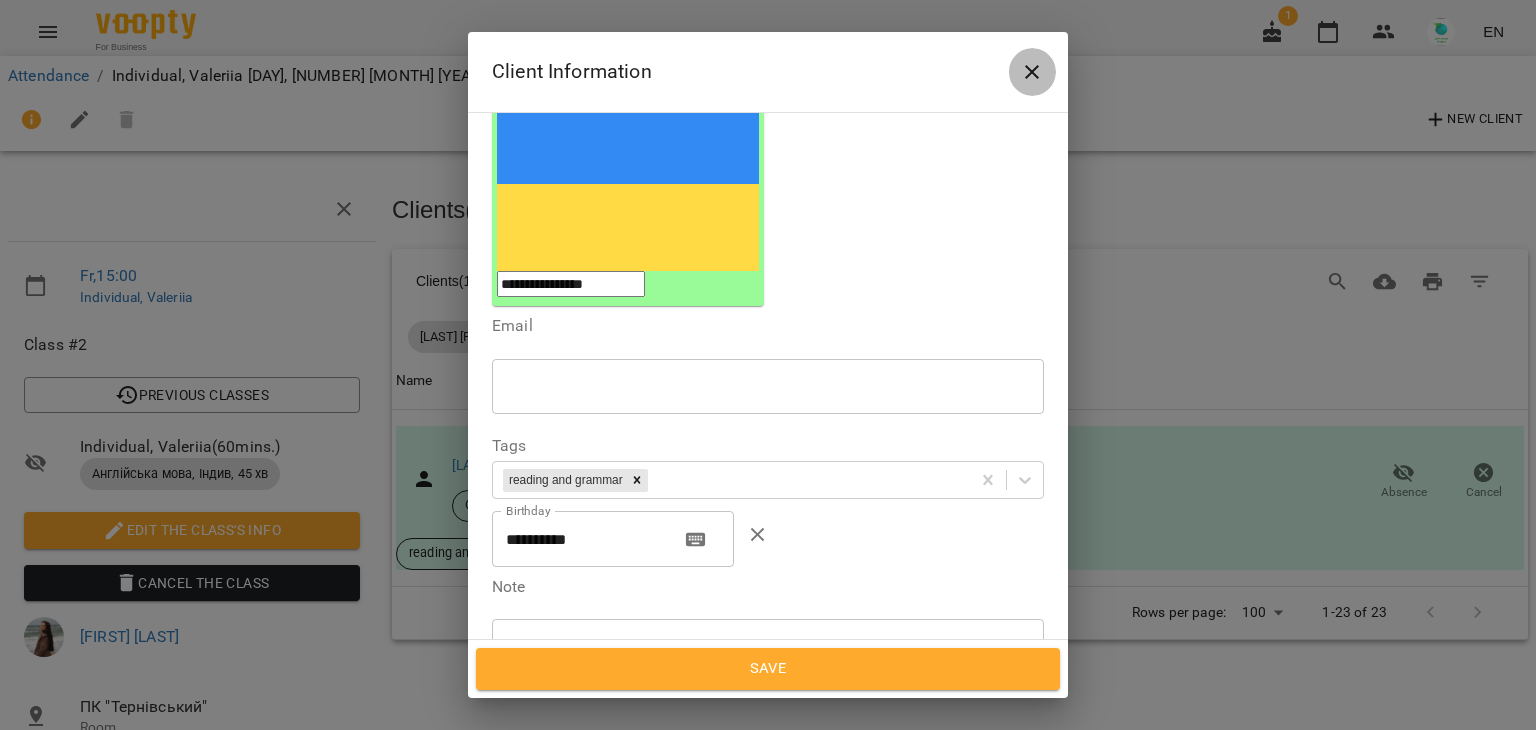click 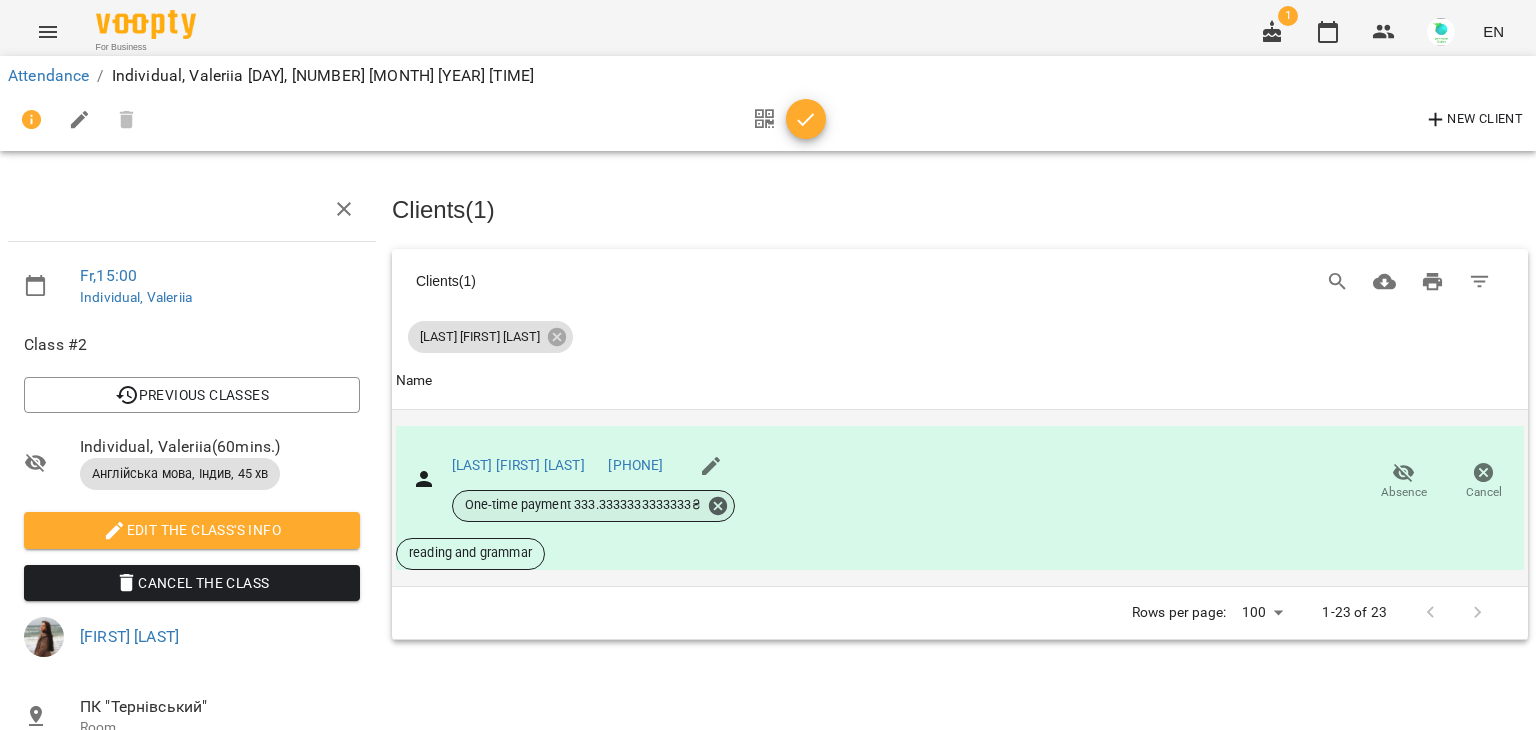 click on "One-time payment   333.3333333333333 ₴" at bounding box center (583, 505) 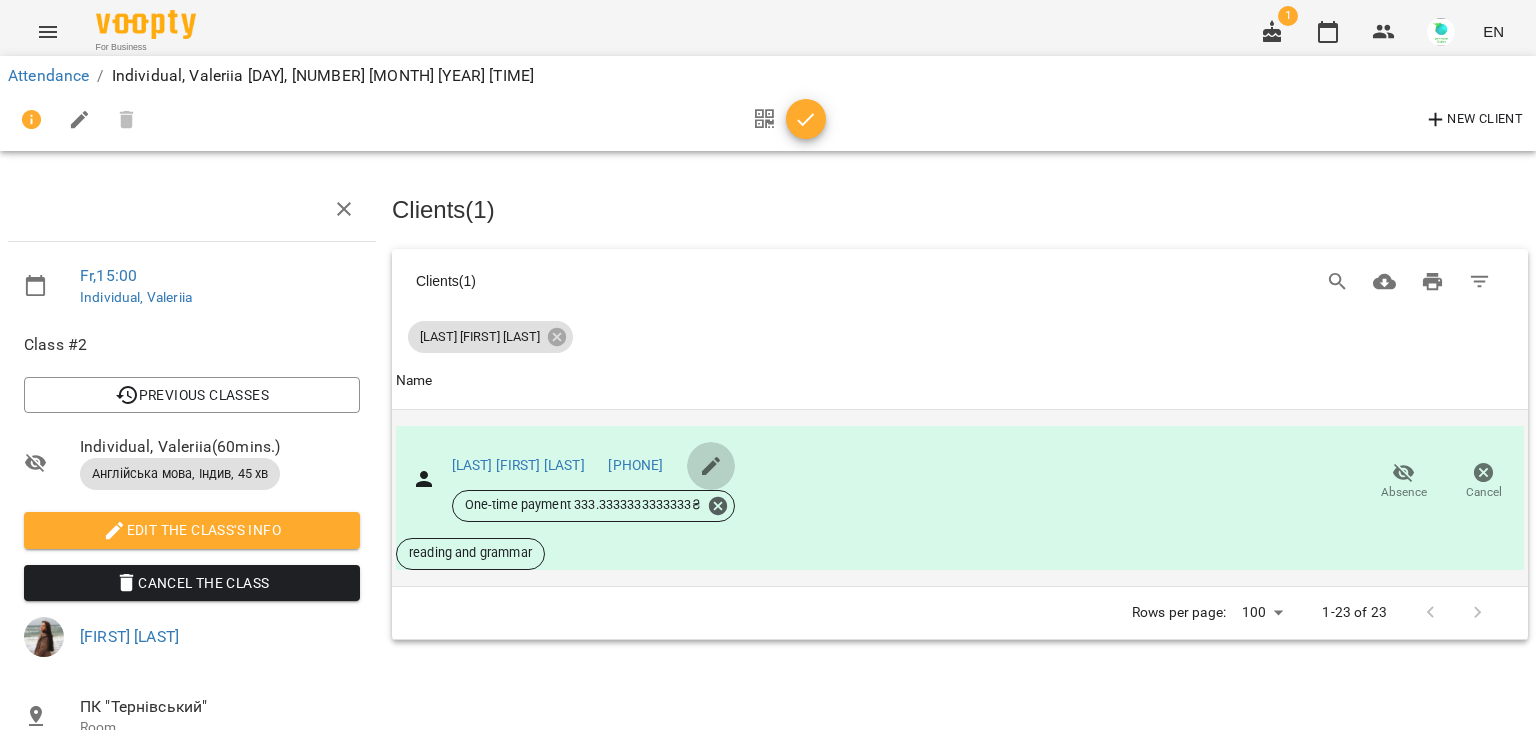click at bounding box center (711, 466) 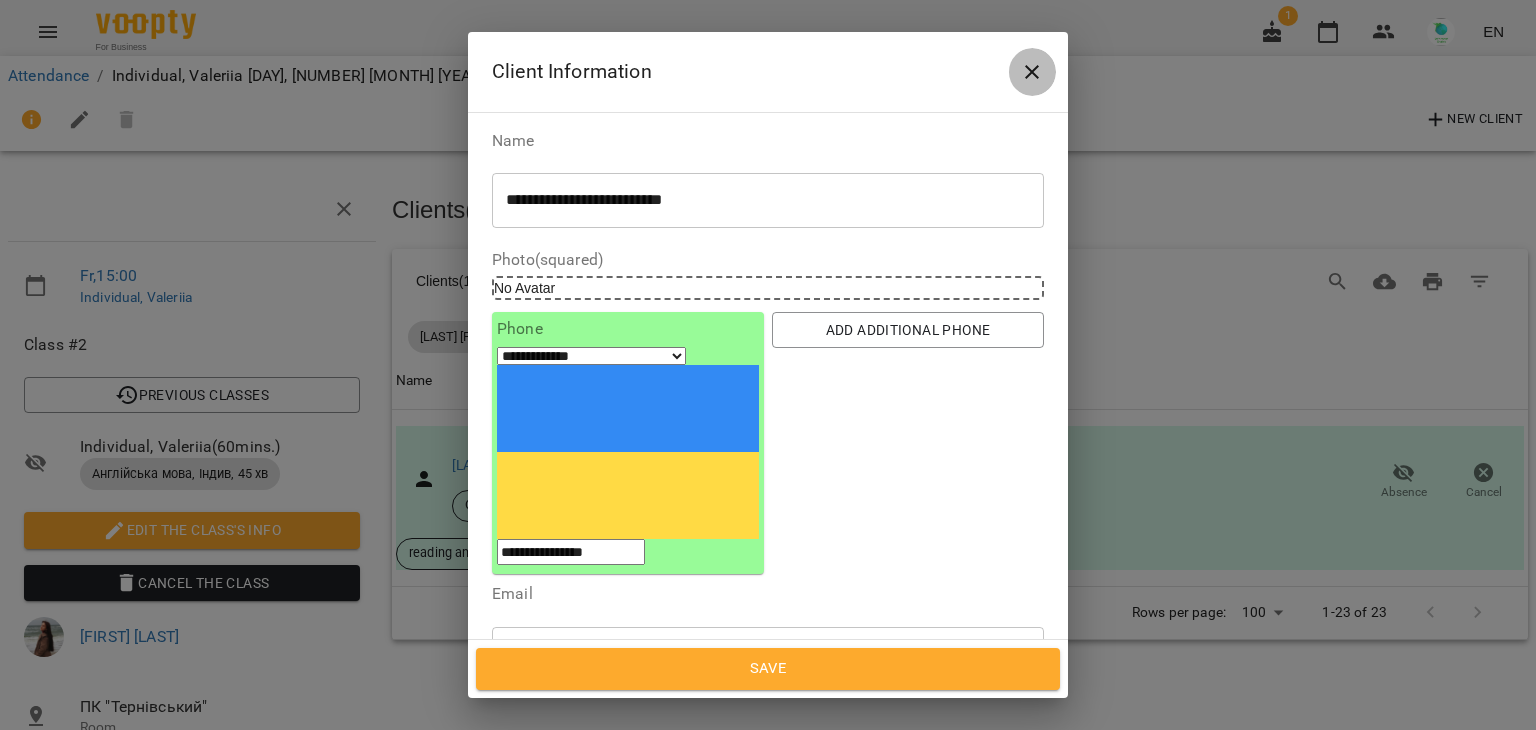 click at bounding box center [1032, 72] 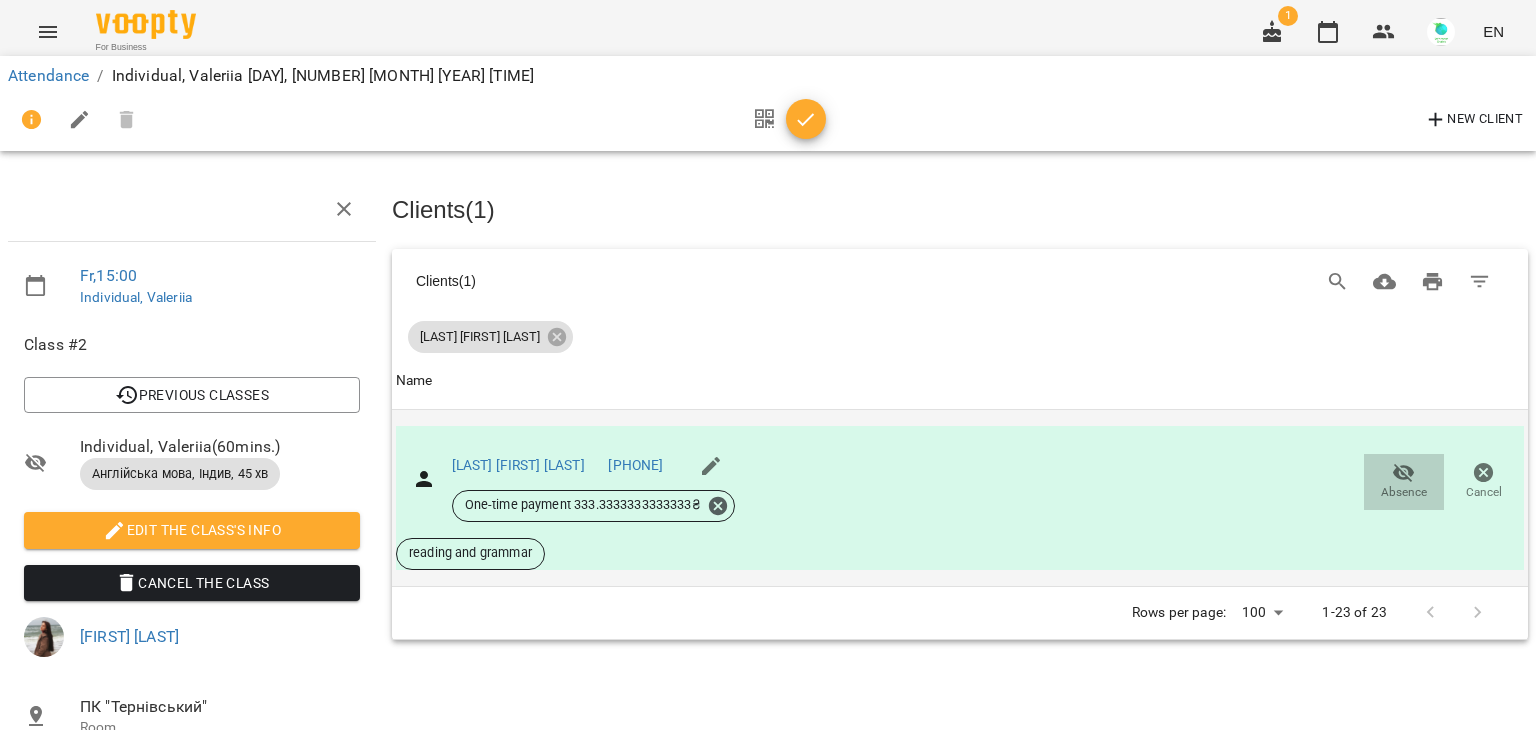 click on "Absence" at bounding box center [1404, 492] 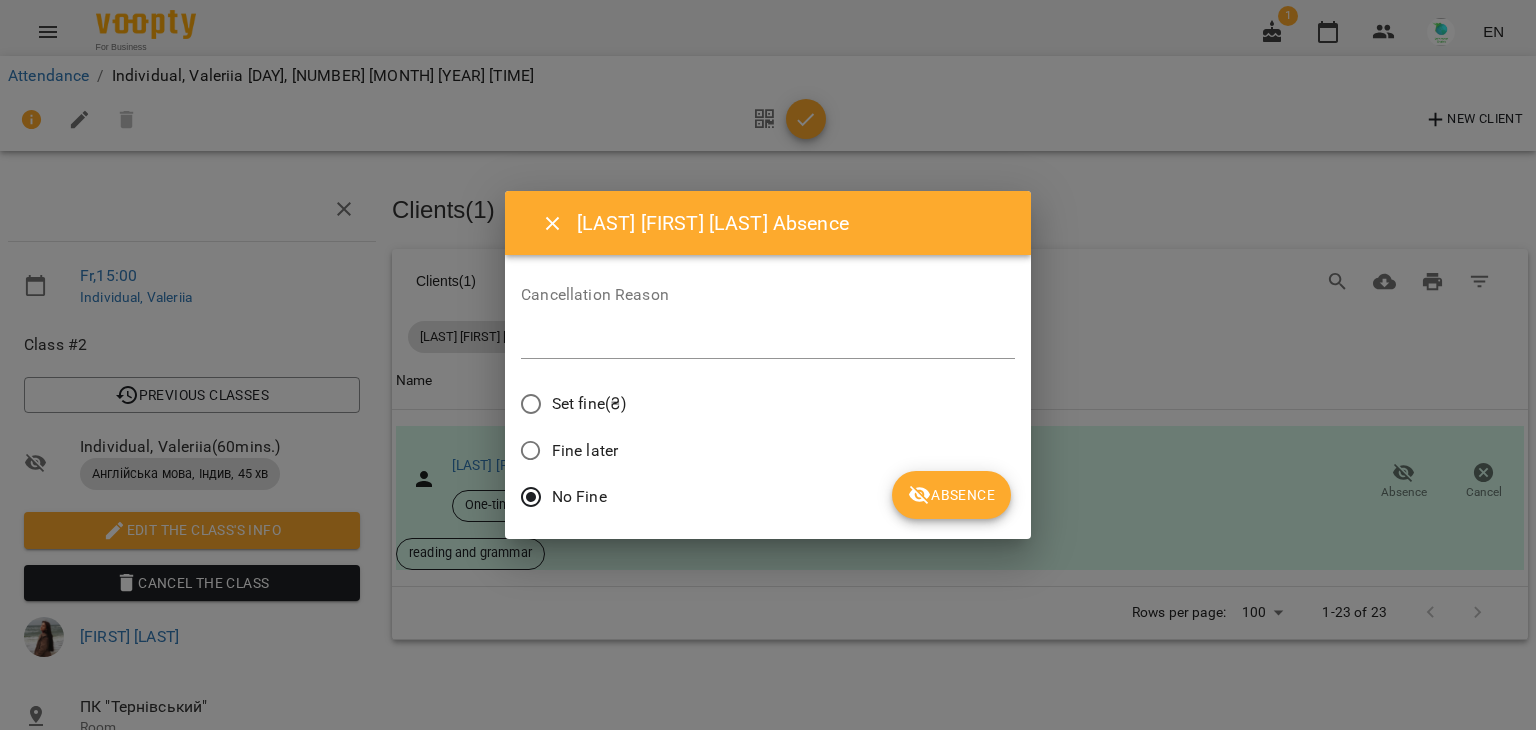 click 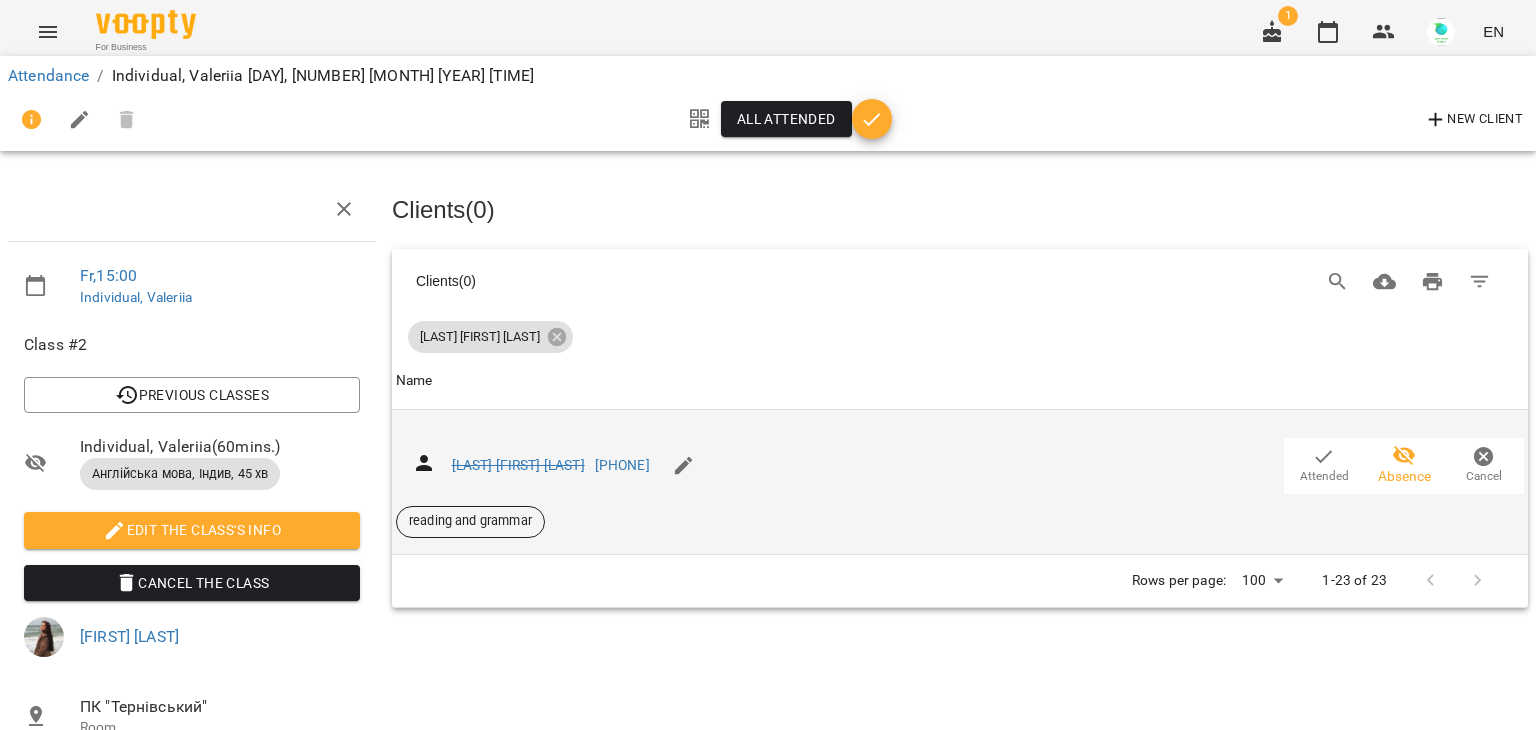 click on "reading and grammar" at bounding box center (470, 521) 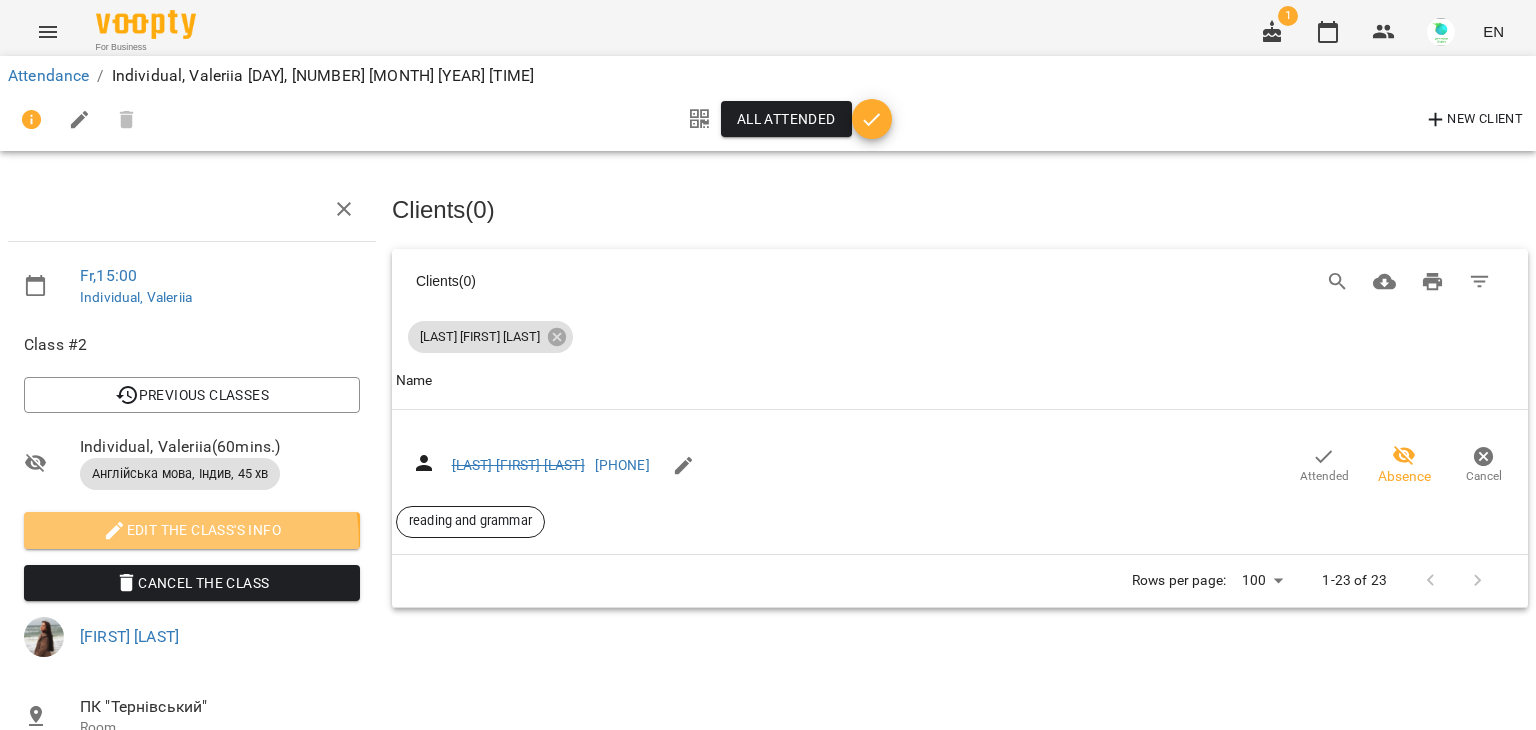 click on "Edit the class's Info" at bounding box center (192, 530) 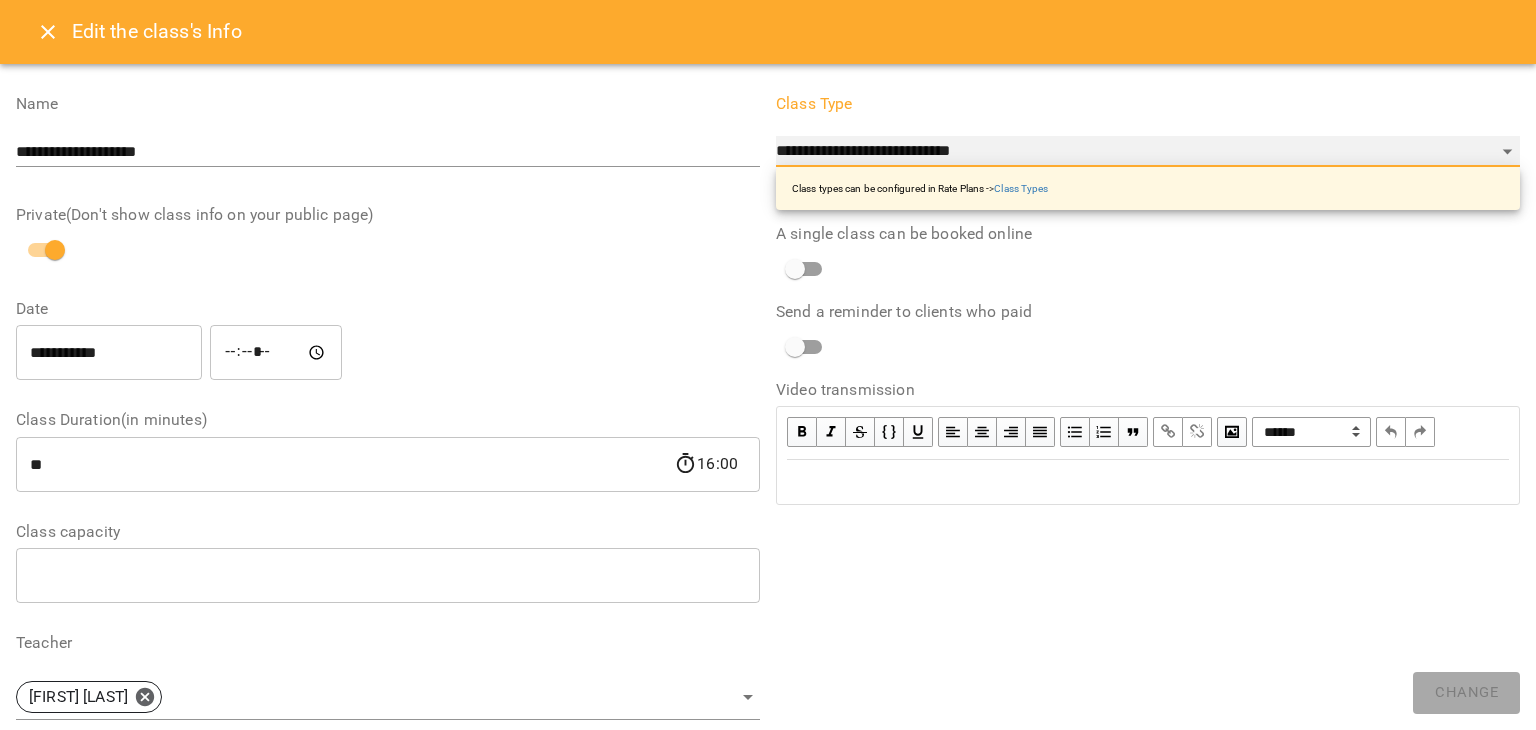 click on "**********" at bounding box center (1148, 152) 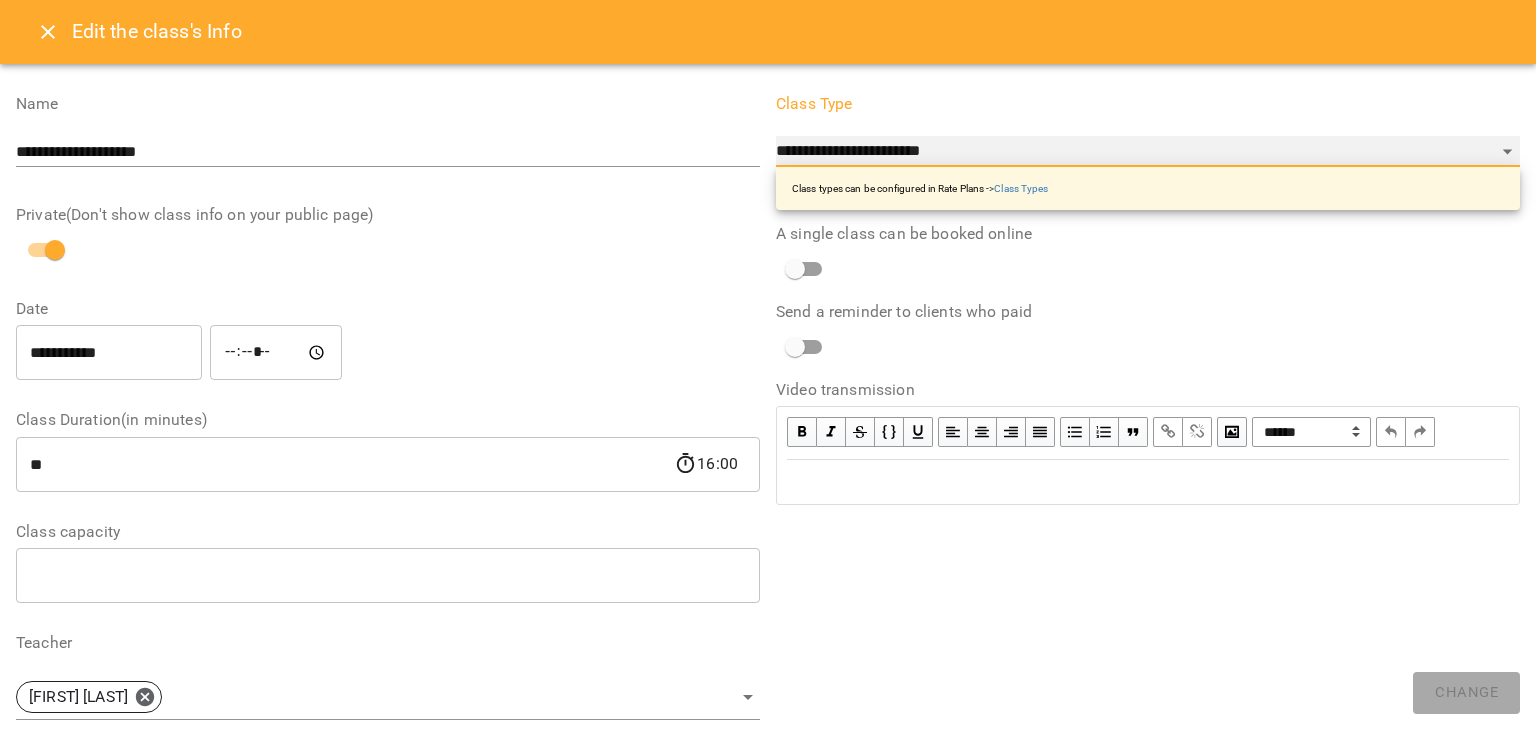 click on "**********" at bounding box center [1148, 152] 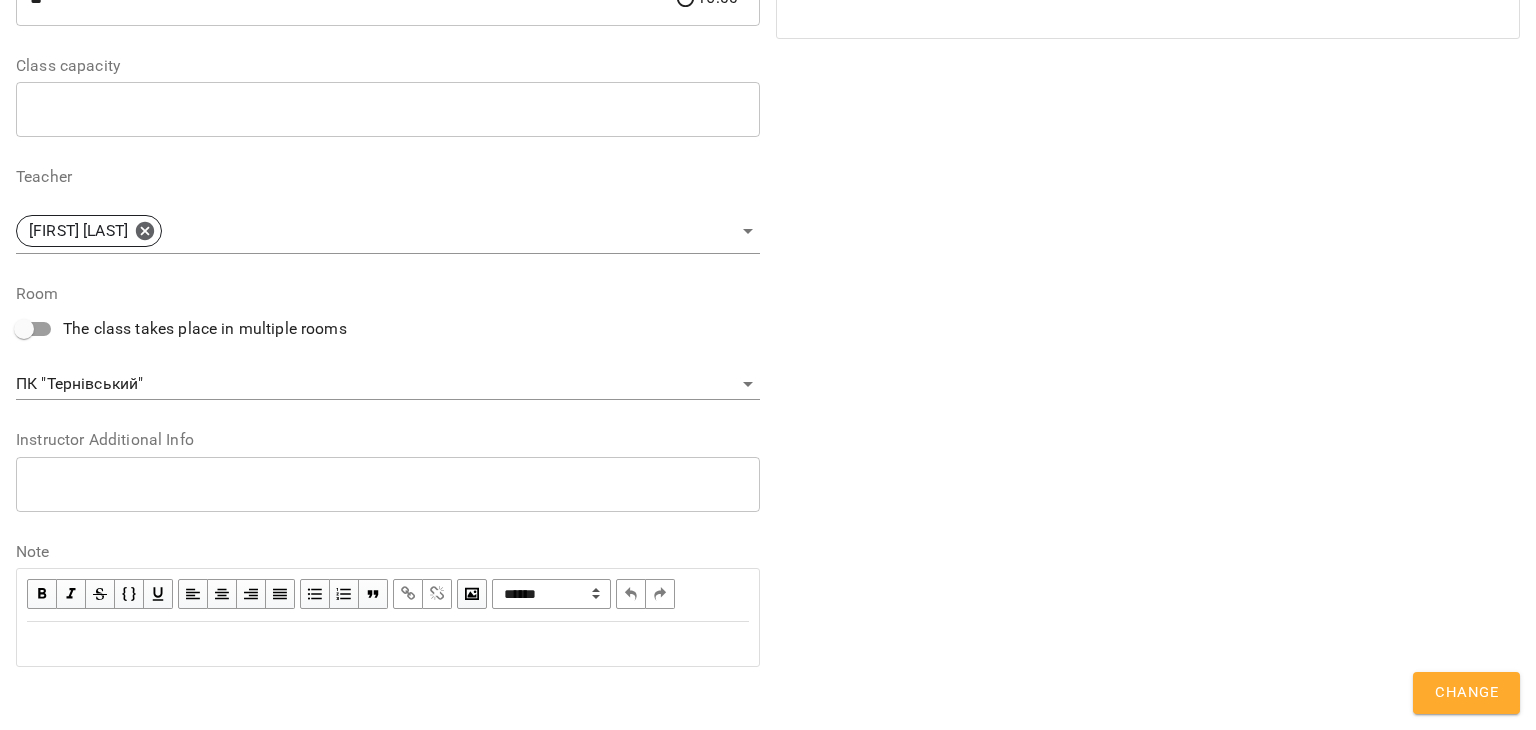 scroll, scrollTop: 473, scrollLeft: 0, axis: vertical 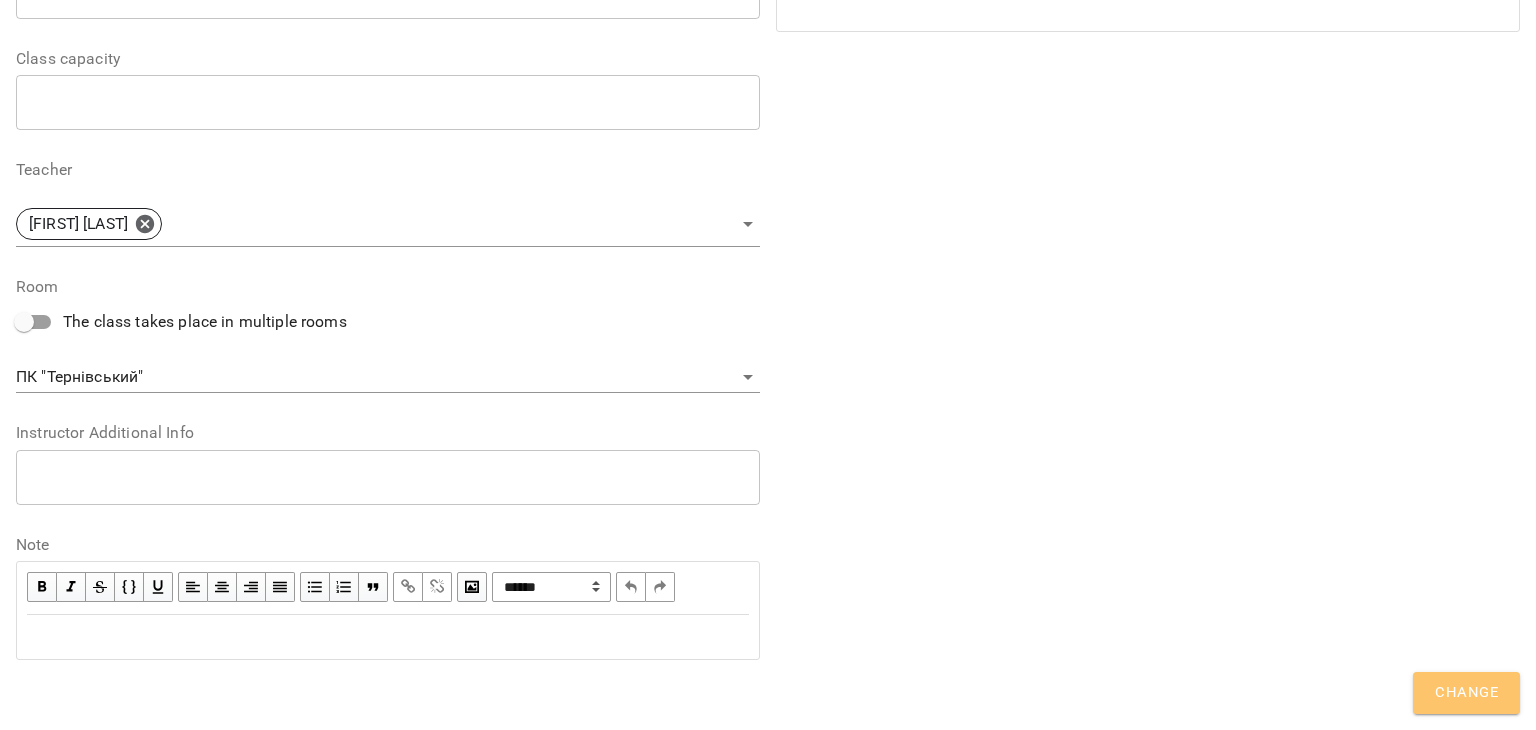 click on "Change" at bounding box center [1466, 693] 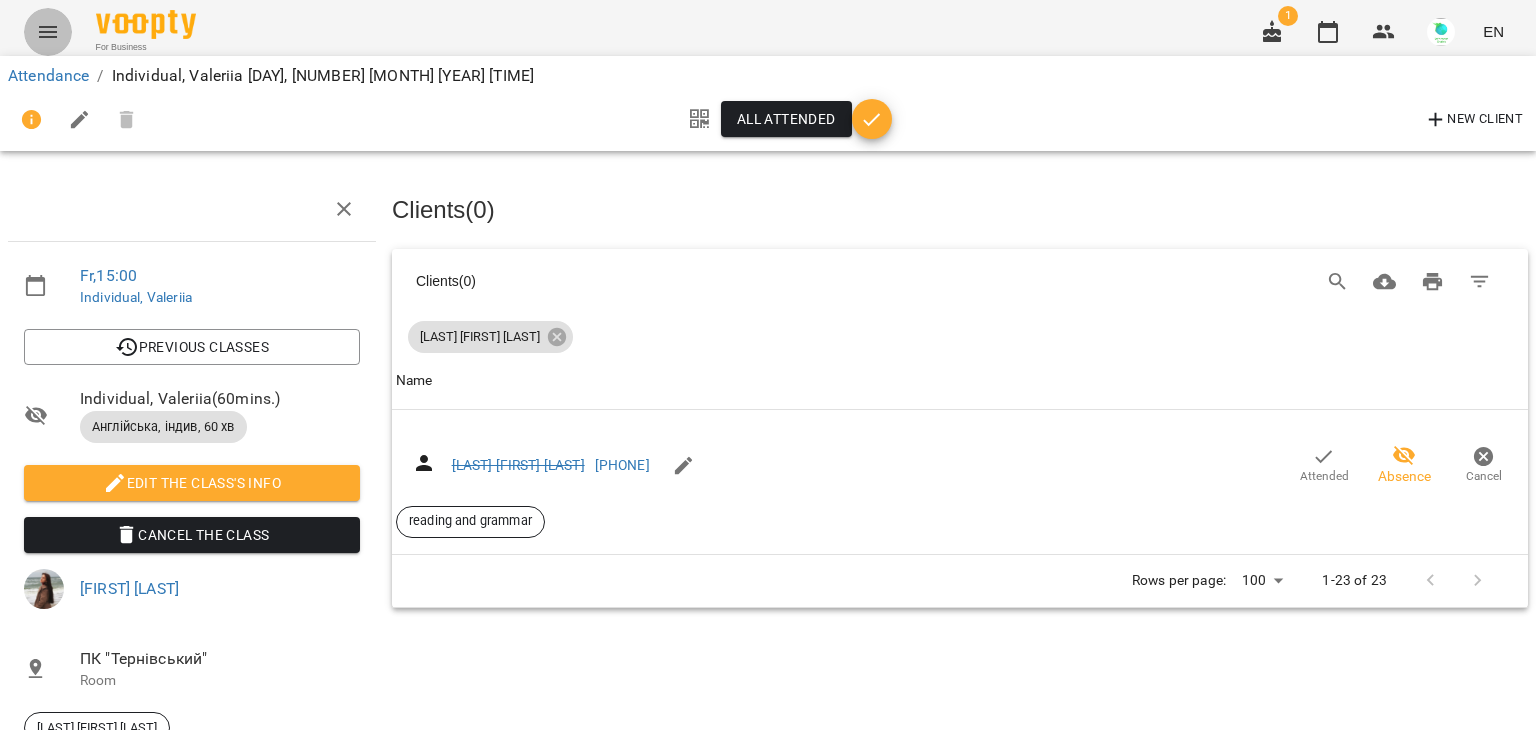click 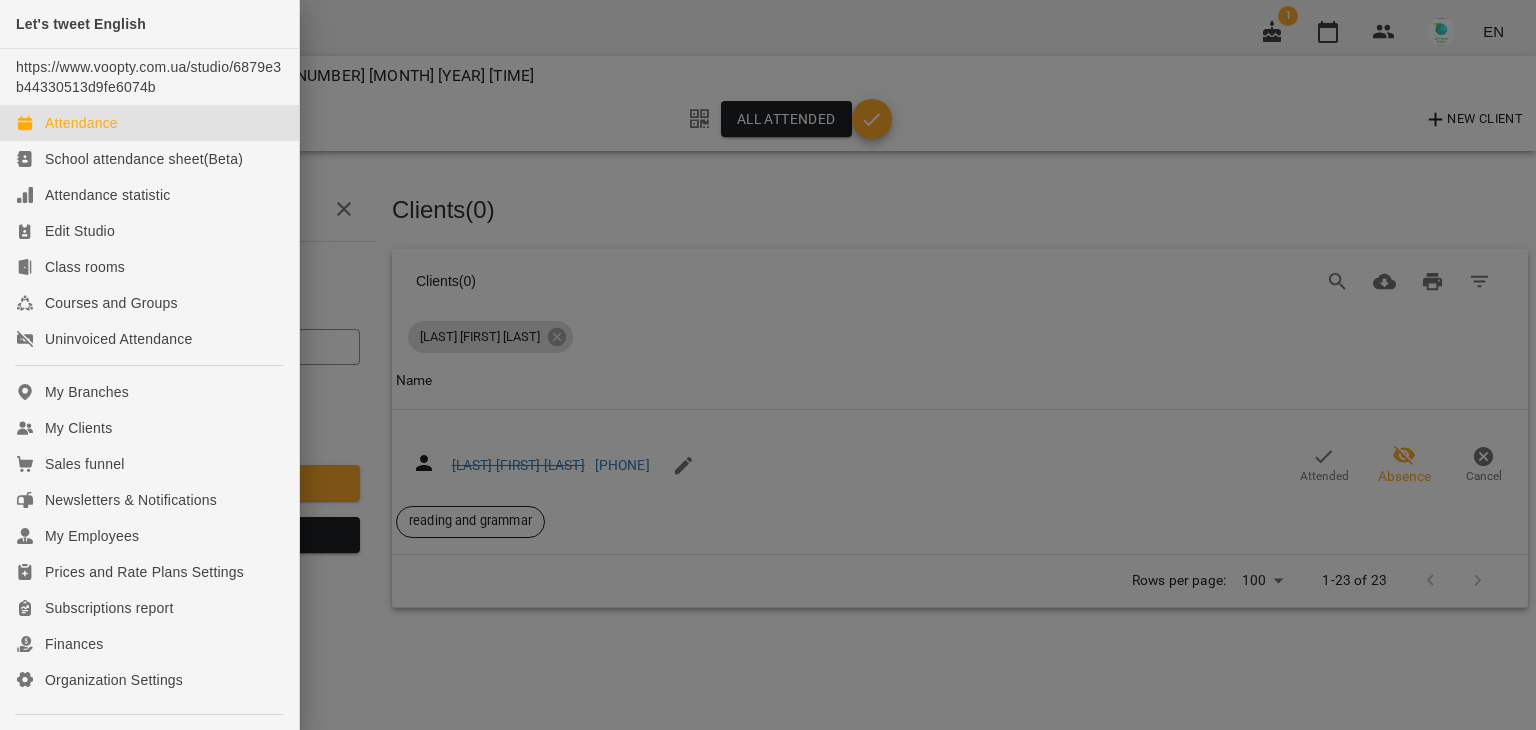 click on "Attendance" at bounding box center [81, 123] 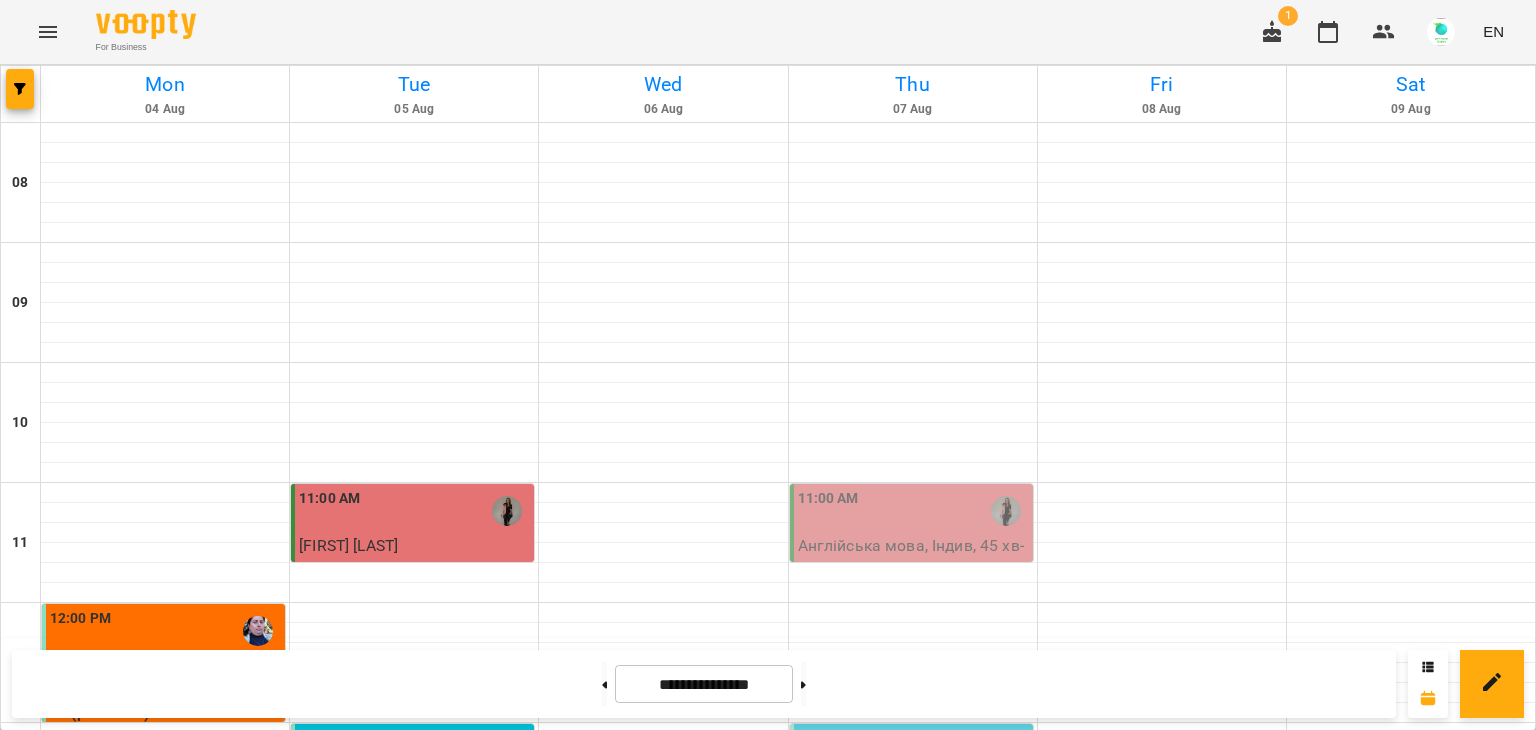 scroll, scrollTop: 607, scrollLeft: 0, axis: vertical 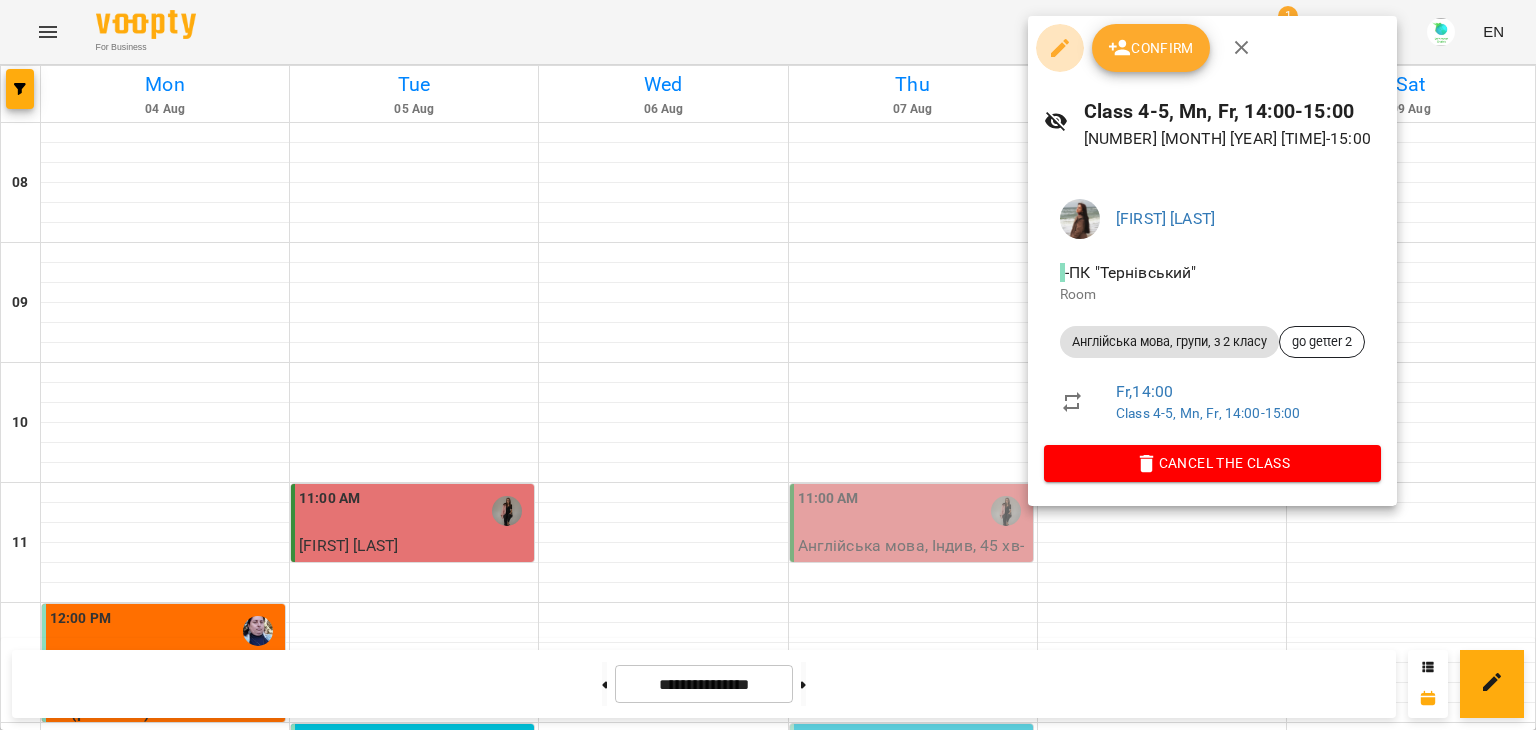 click 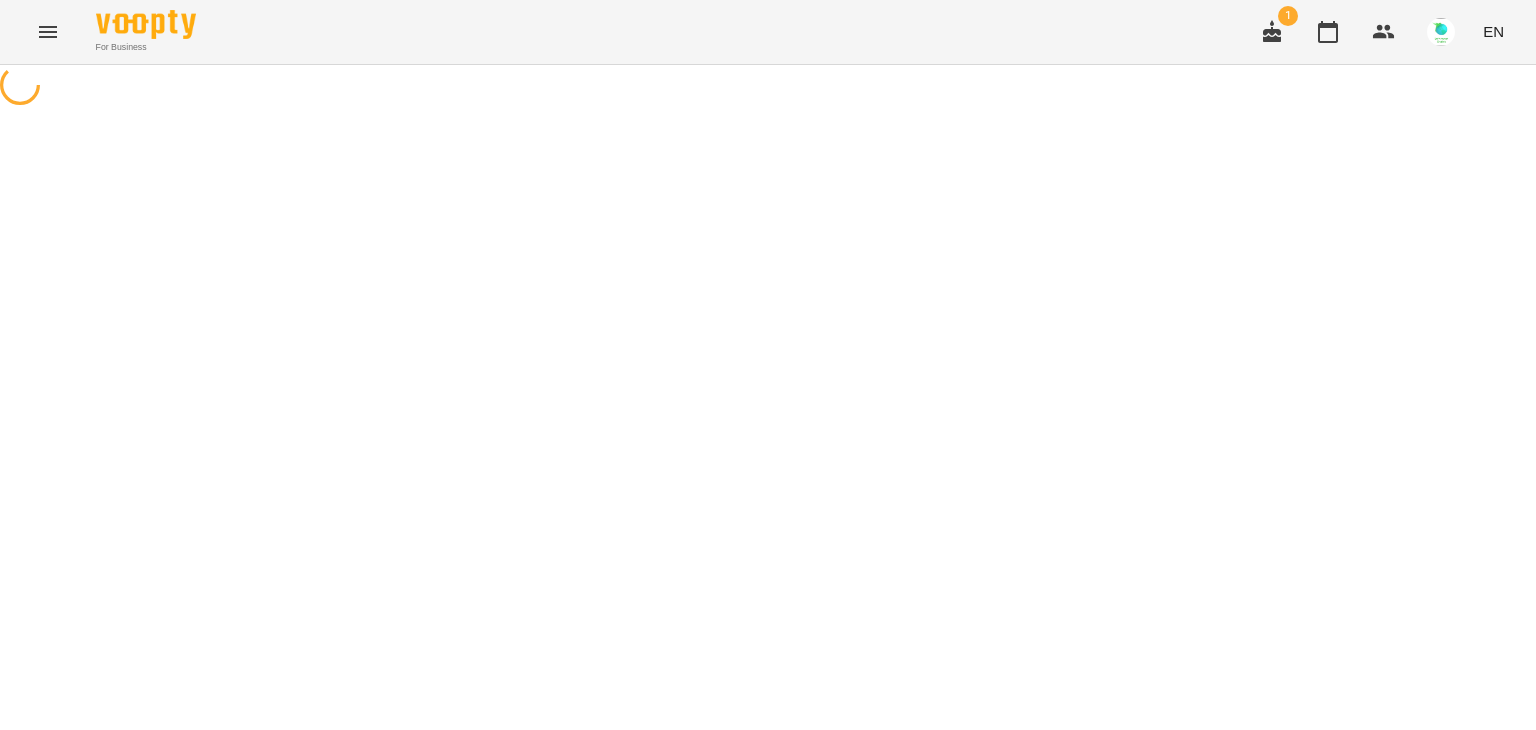 select on "**********" 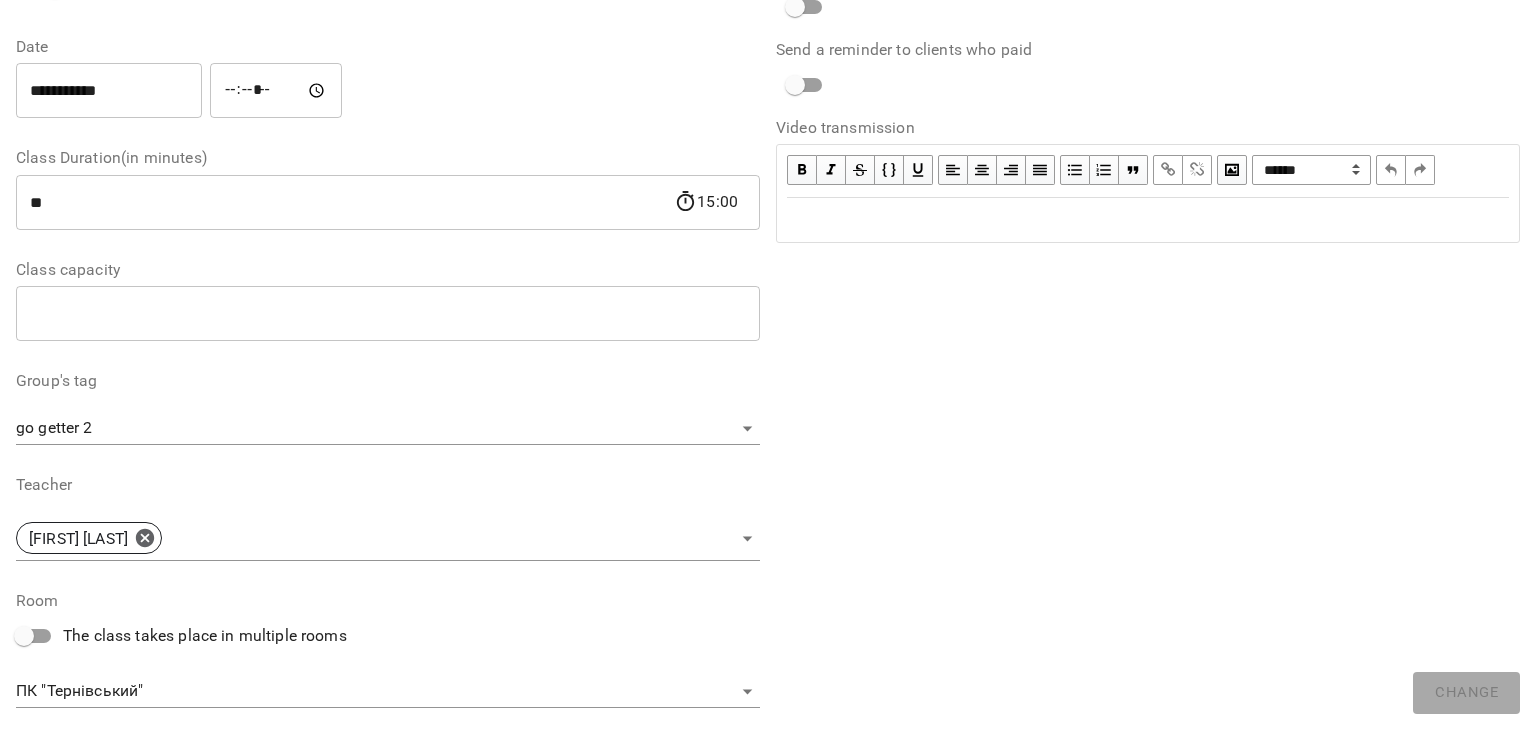 scroll, scrollTop: 303, scrollLeft: 0, axis: vertical 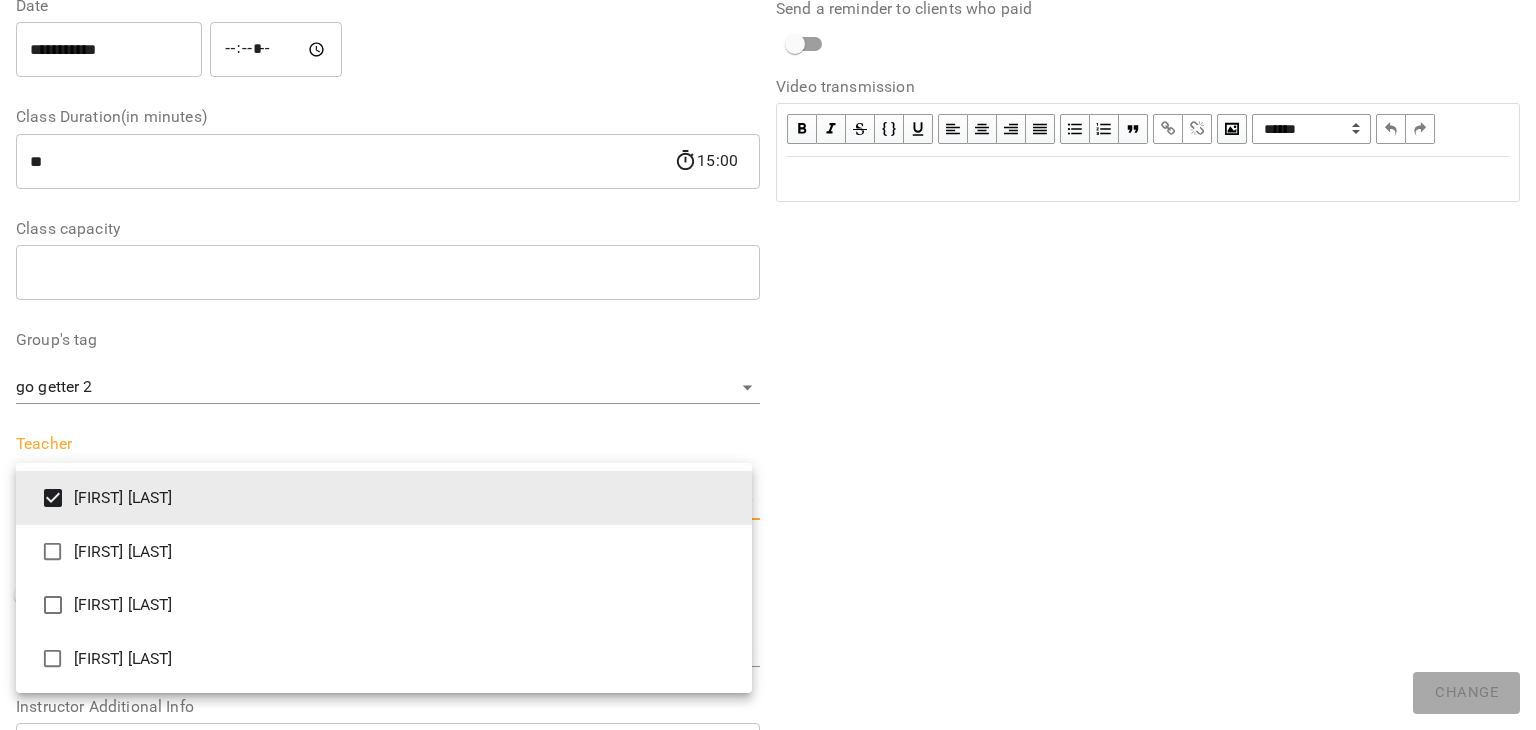 click on "For Business 1 EN Attendance / Class 4-5, [DAY], [DAY], [TIME]-[TIME]  [DAY], [NUMBER] [MONTH] [YEAR] [TIME] / Confirm [DAY] ,  [TIME] Class 4-5, [DAY], [DAY], [TIME]-[TIME] Class #5 Previous Classes [DAY] [NUMBER] [MONTH] [YEAR] [TIME] [FIRST]: нормально читає, але порацювати над буквами: Nn, Bb, Dd, Ch, Sh. Злата - 7 к, Саша - 4 к, [FIRST]- 5 к [DAY] [NUMBER] [MONTH] [YEAR] [TIME] [DAY] [NUMBER] [MONTH] [YEAR] [TIME] [DAY] [NUMBER] [MONTH] [YEAR] [TIME]   Class 4-5, [DAY], [DAY], [TIME]-[TIME] ( 60 mins. ) Англійська мова, групи, з 2 класу Edit the class's Info Cancel the class [FIRST] [LAST] ПК "Тернівський" Room go getter 2 7 Class capacity [YEAR]-[MONTH]-[DAY] [TIME] Create Newsletter Campaign   [FIRST] [LAST] Absence Cancel   Заголіло Злата Іванівна Absence Cancel   Рябоконь Олександра Олександрівна Absence Cancel
​" at bounding box center [768, 491] 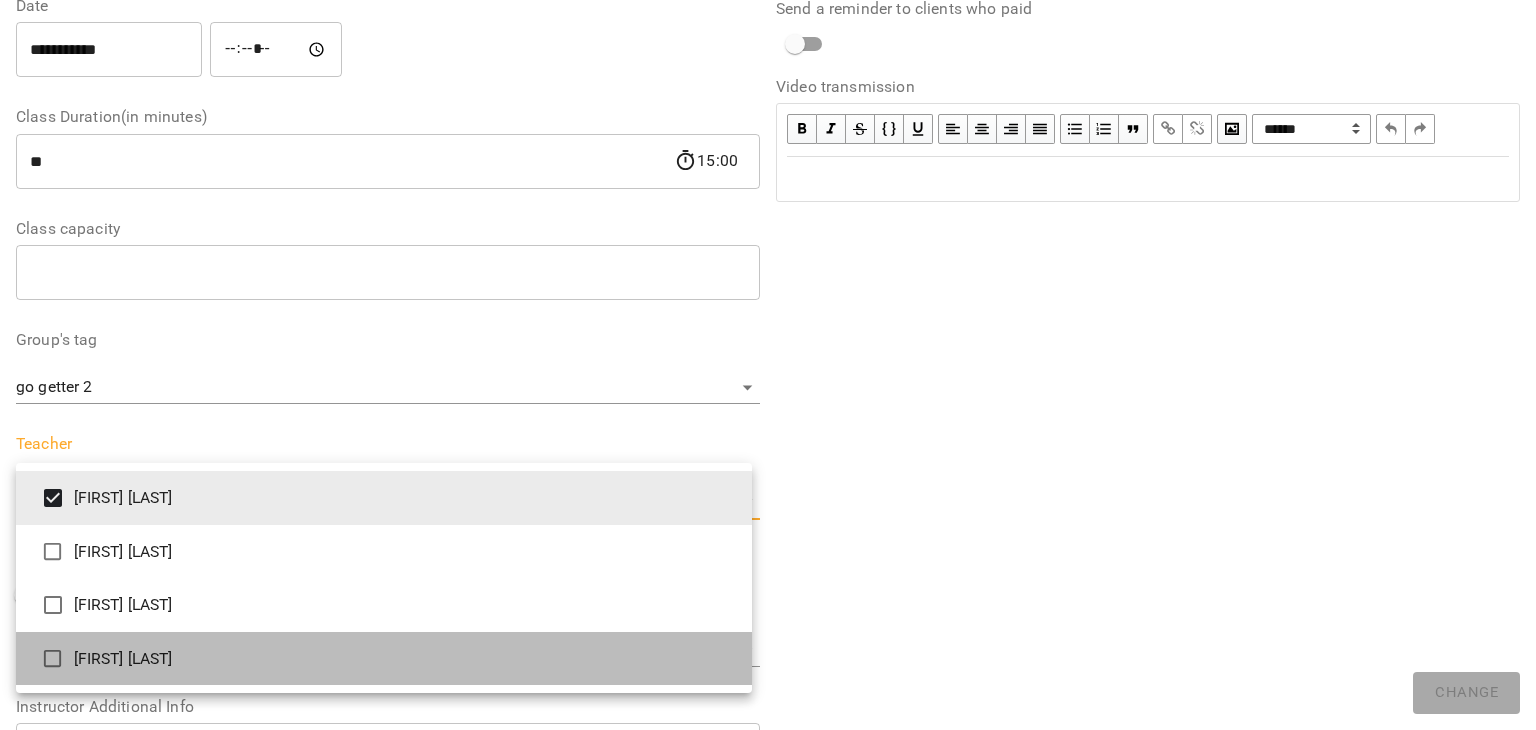 click on "[FIRST] [LAST]" at bounding box center [384, 659] 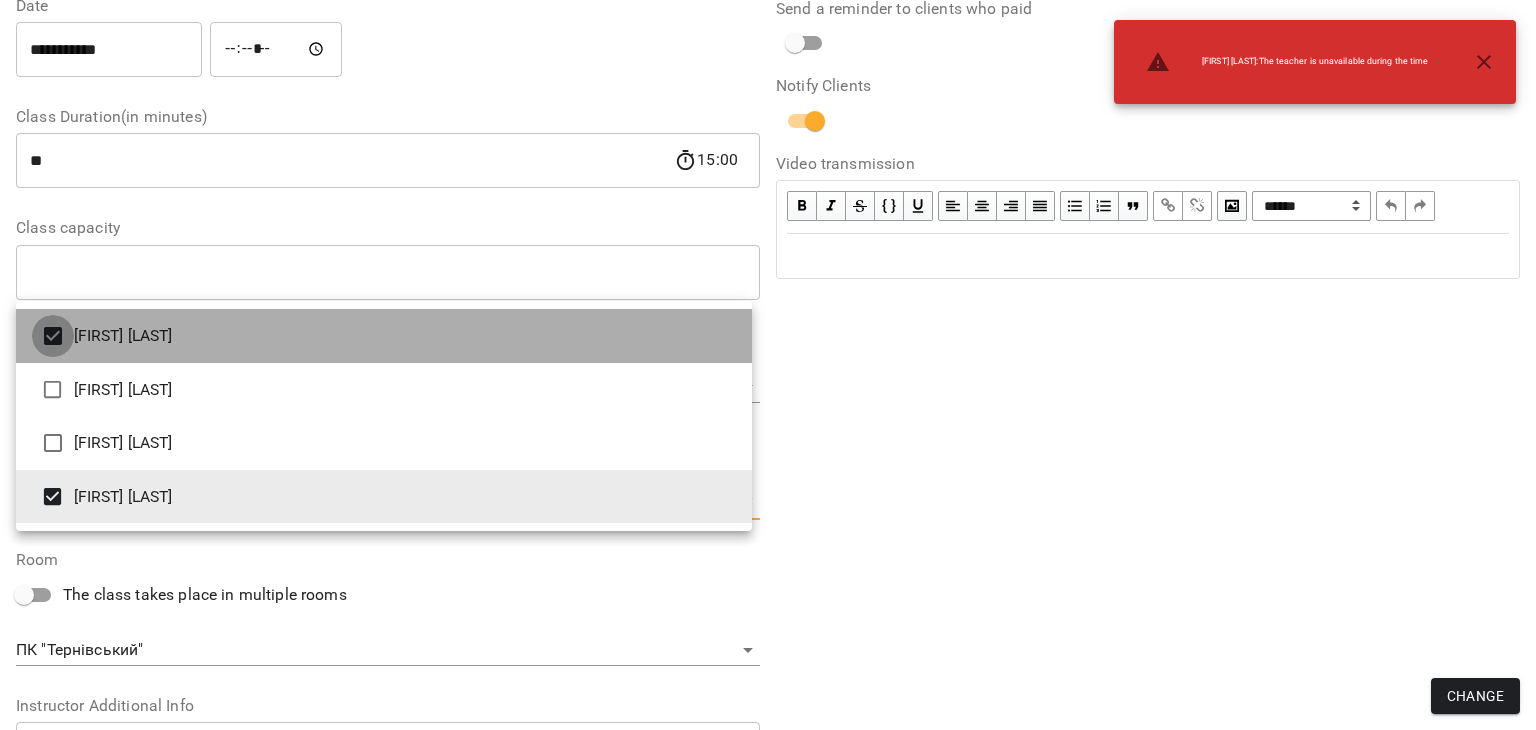 type on "**********" 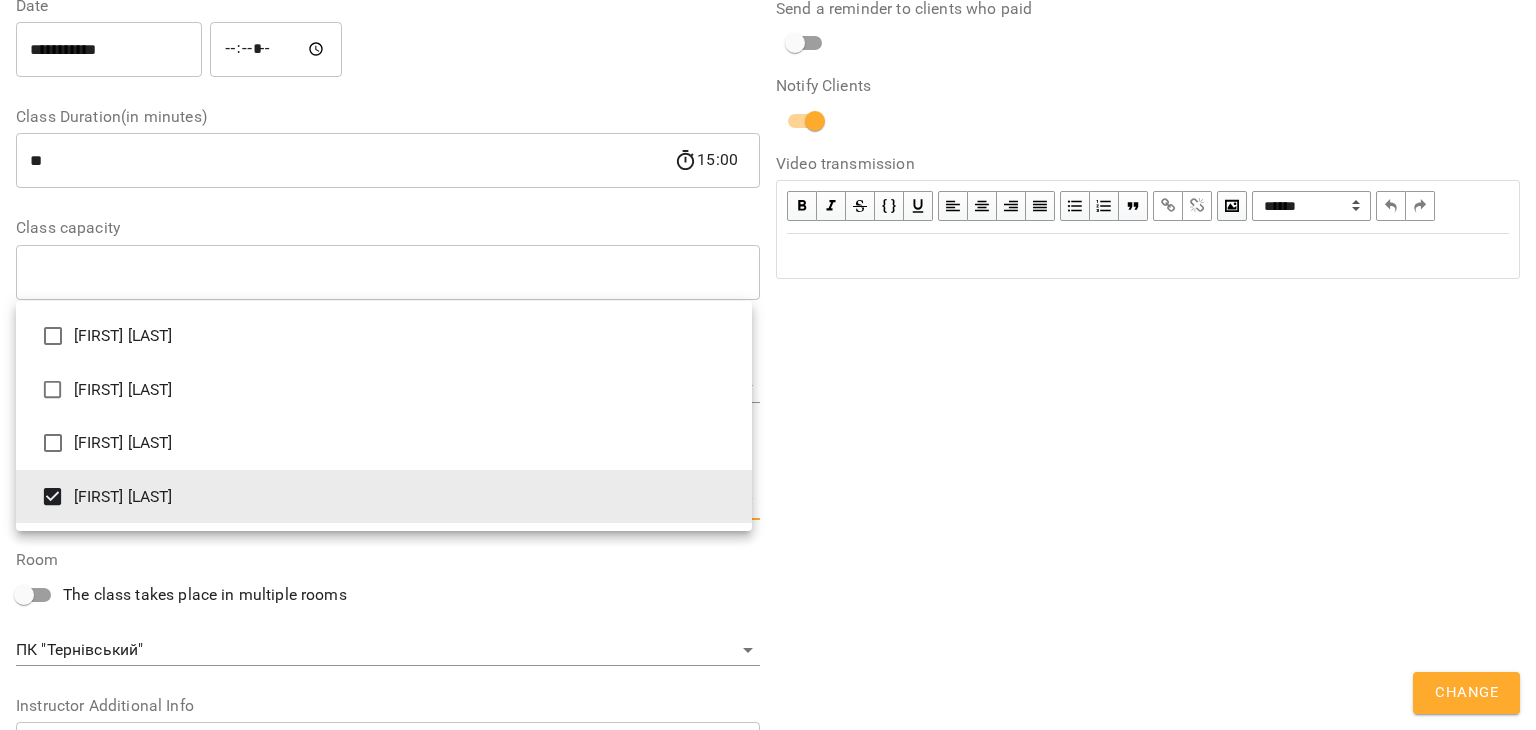 click at bounding box center [768, 365] 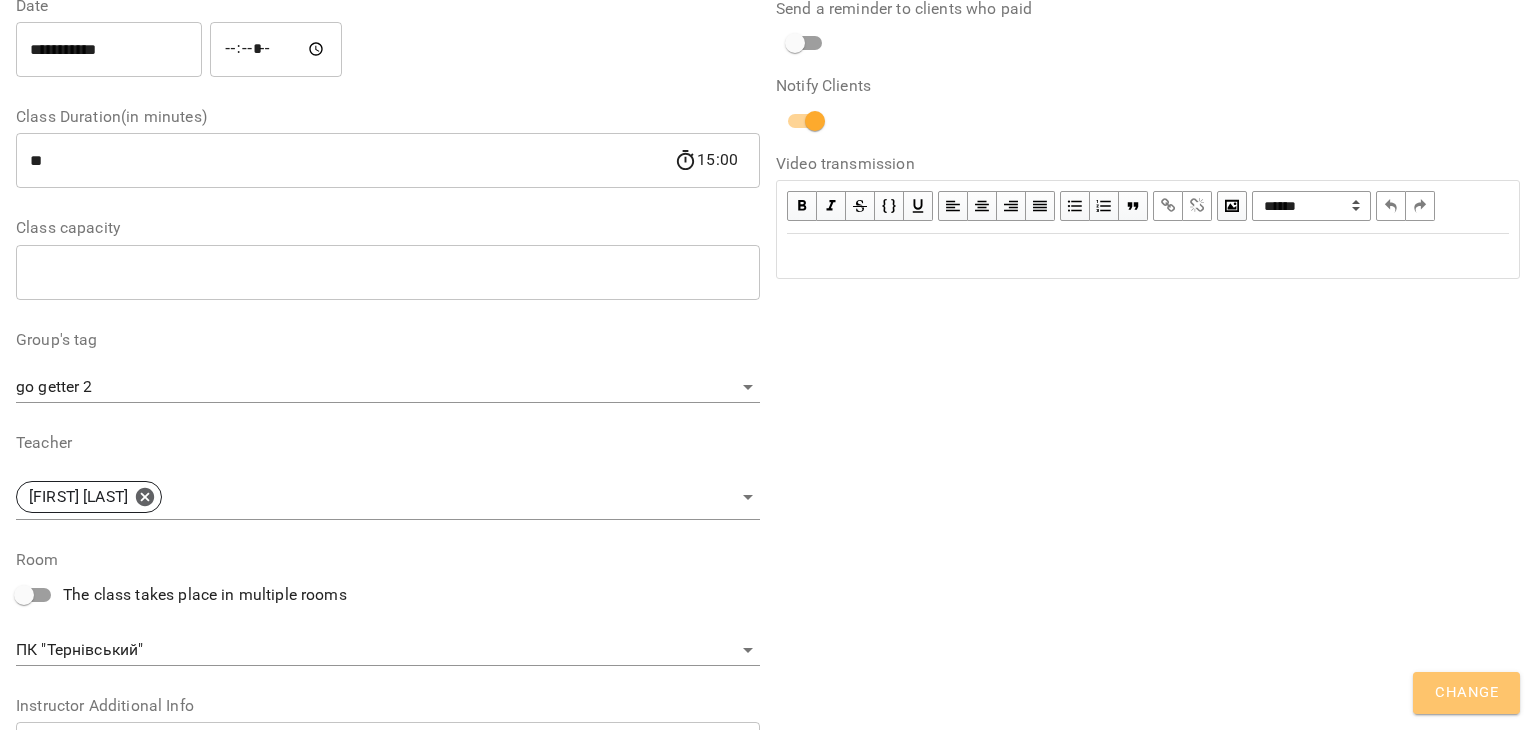 click on "Change" at bounding box center (1466, 693) 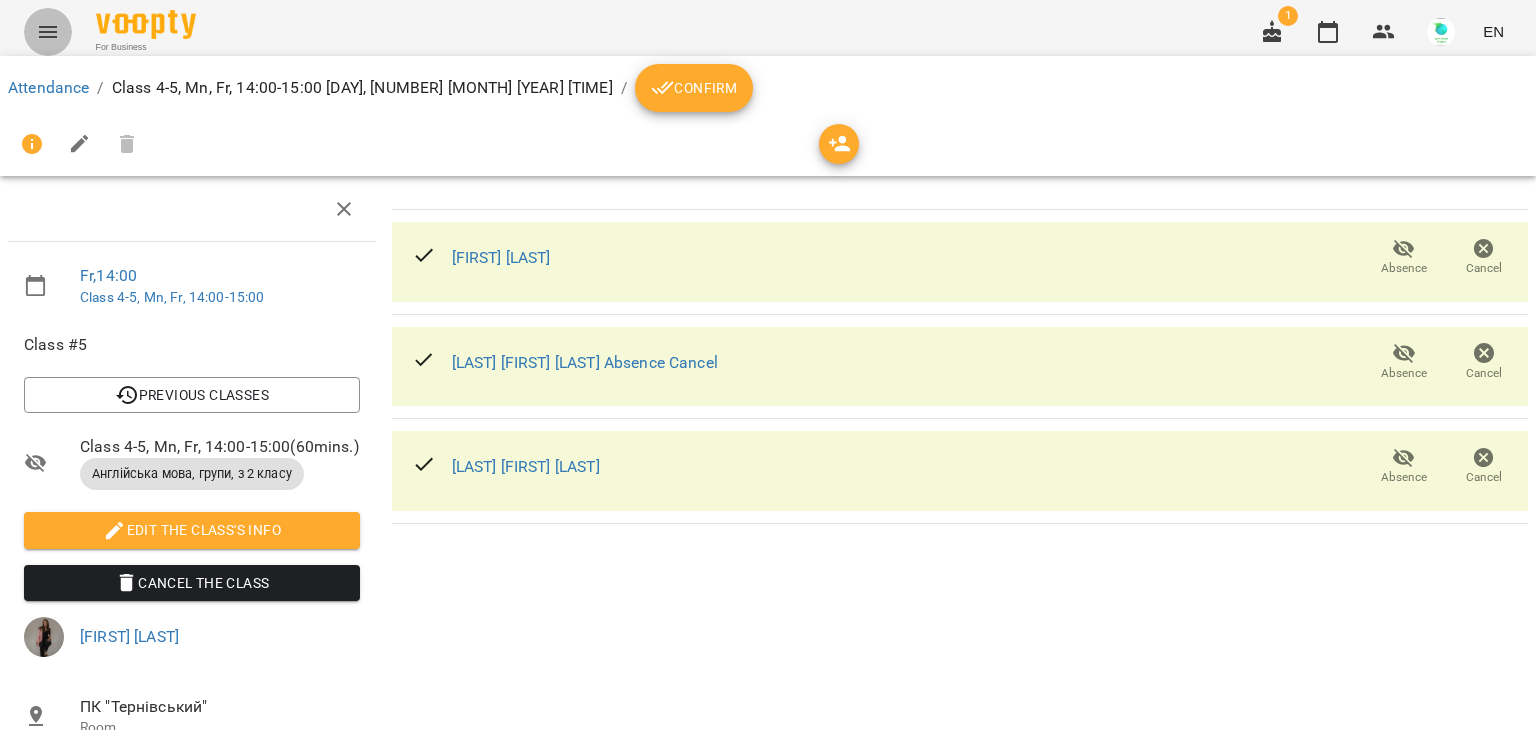 click 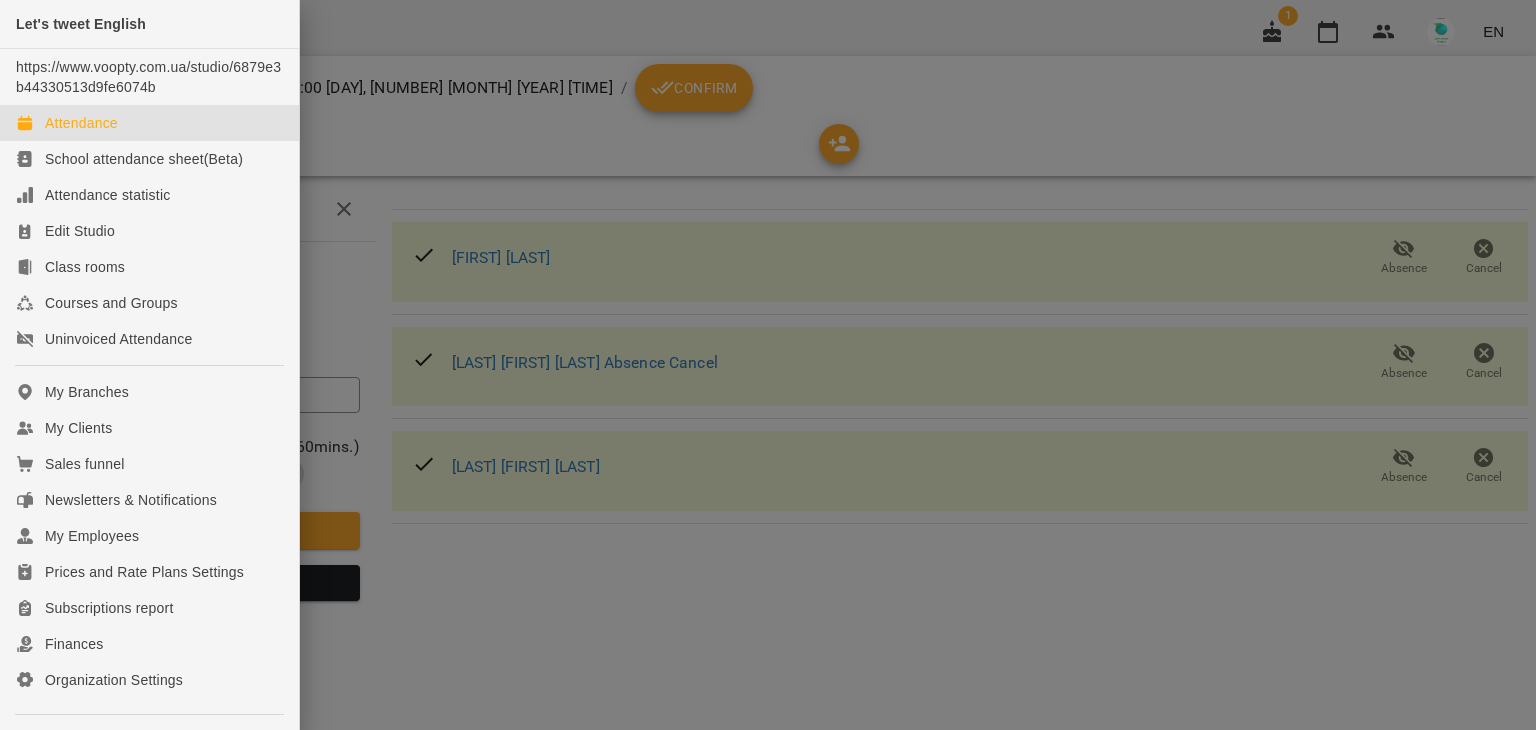 click on "Attendance" at bounding box center [81, 123] 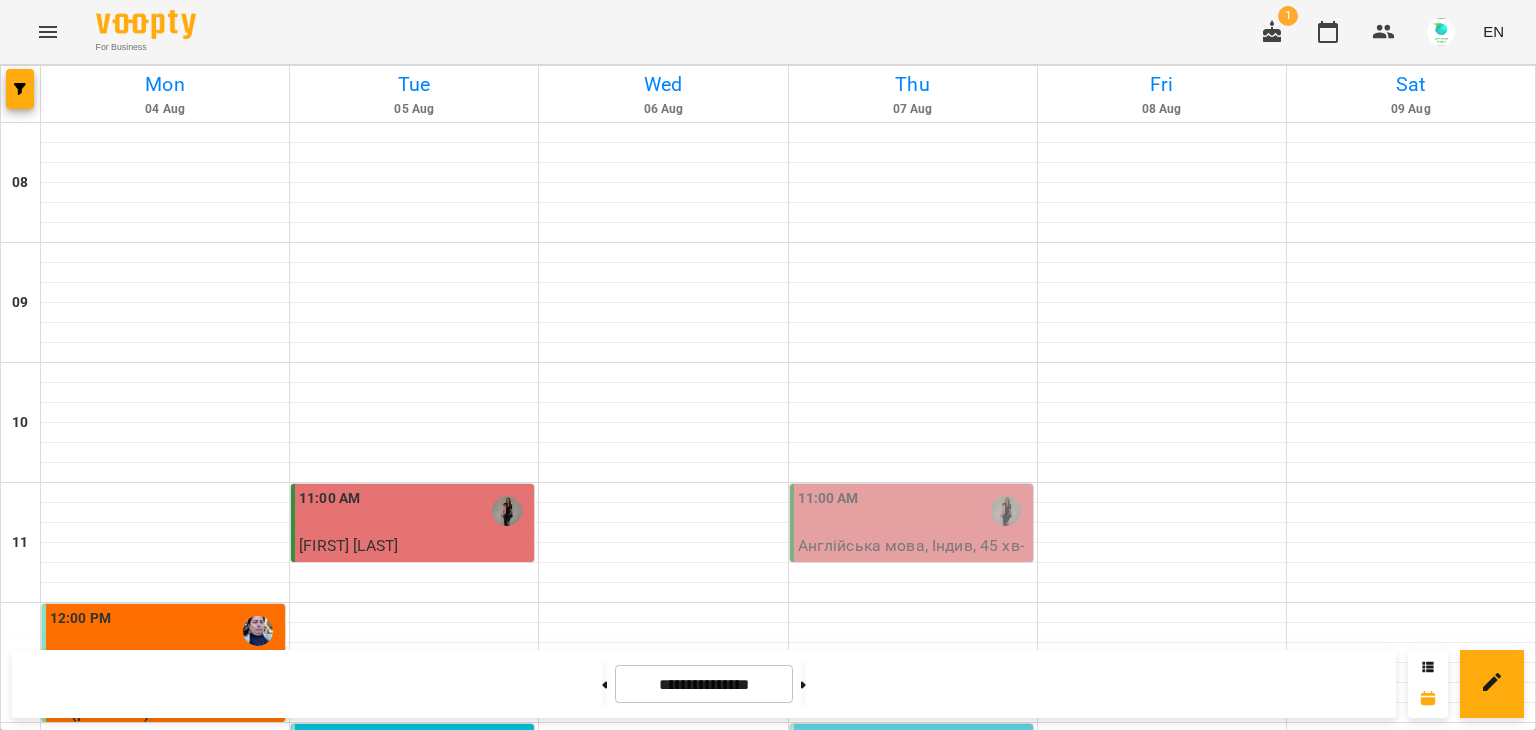 scroll, scrollTop: 659, scrollLeft: 0, axis: vertical 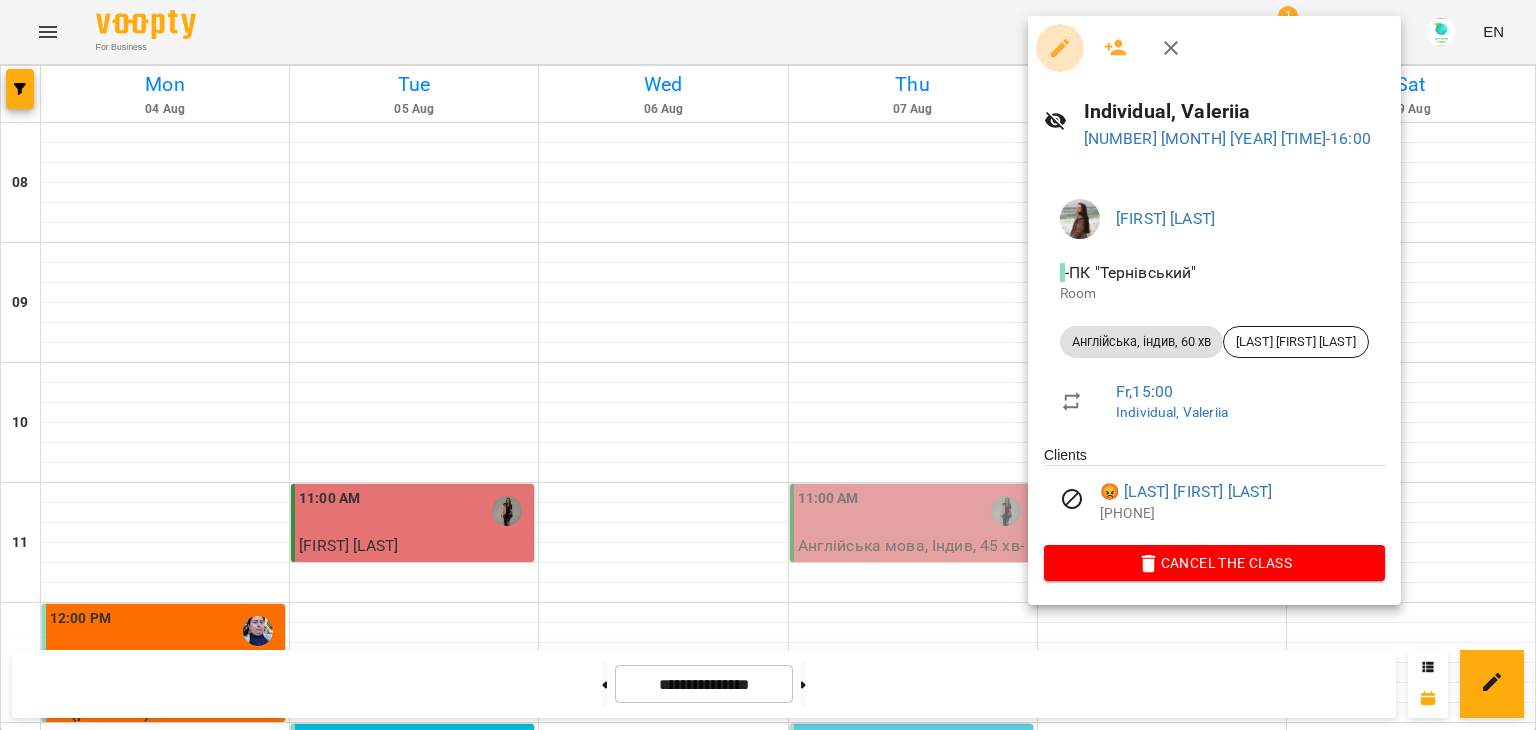 click 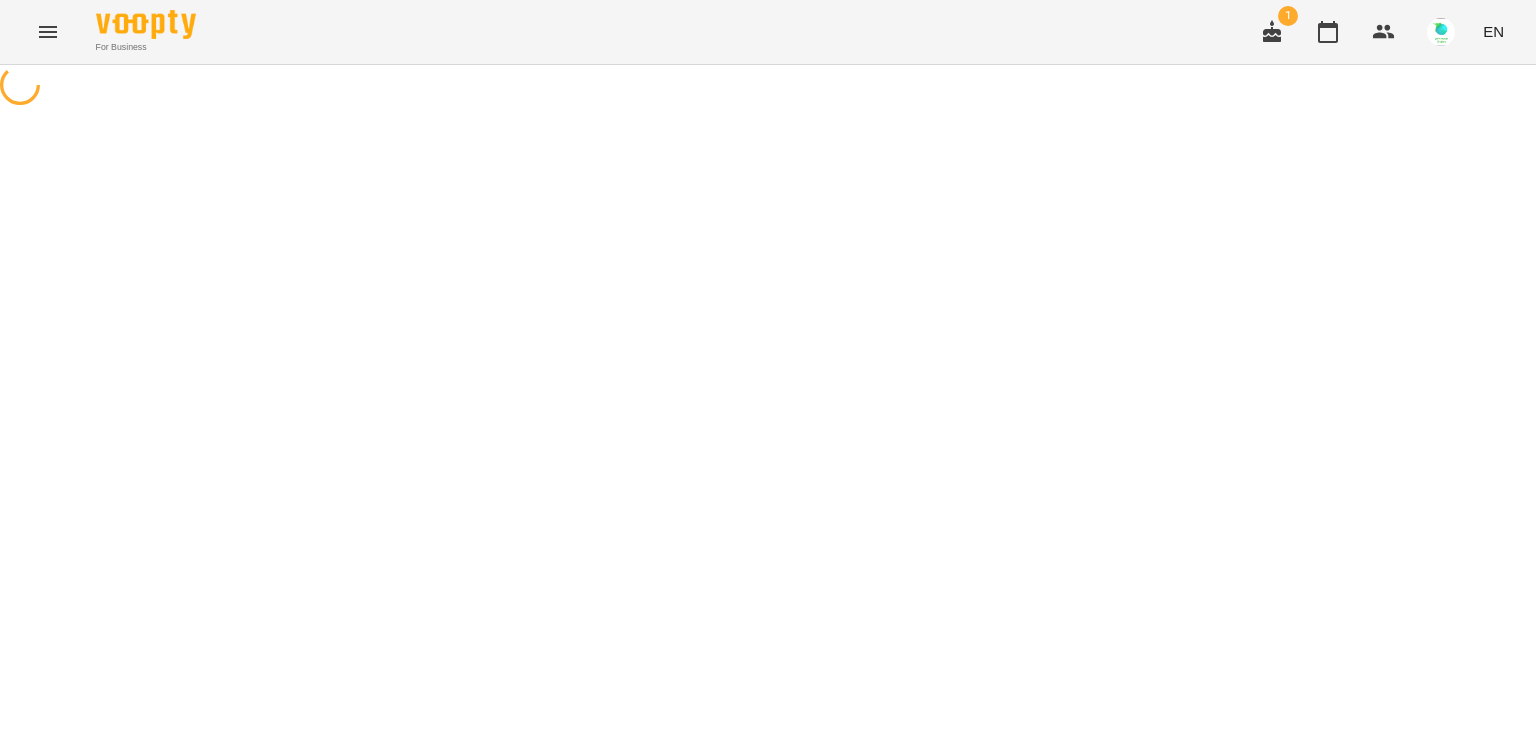 select on "**********" 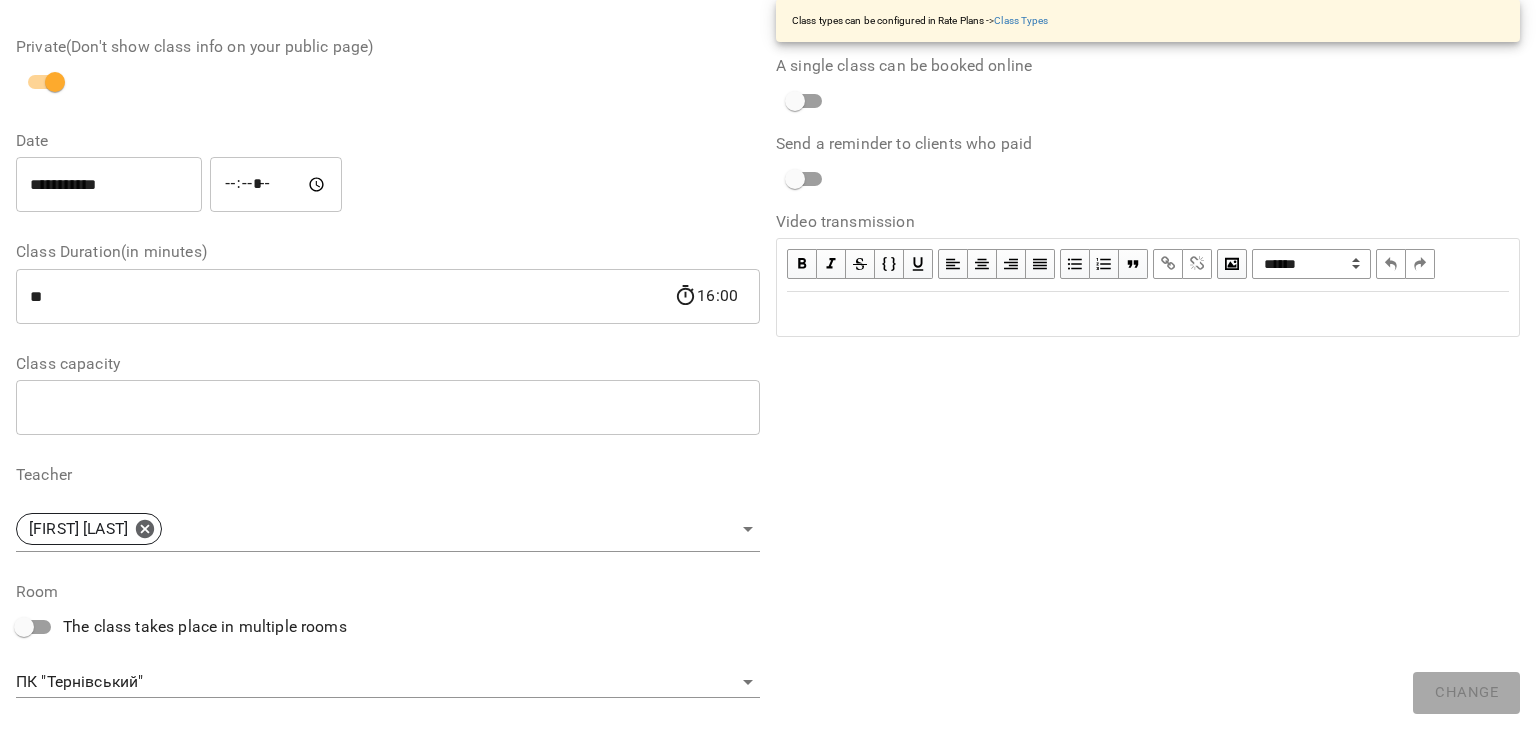scroll, scrollTop: 170, scrollLeft: 0, axis: vertical 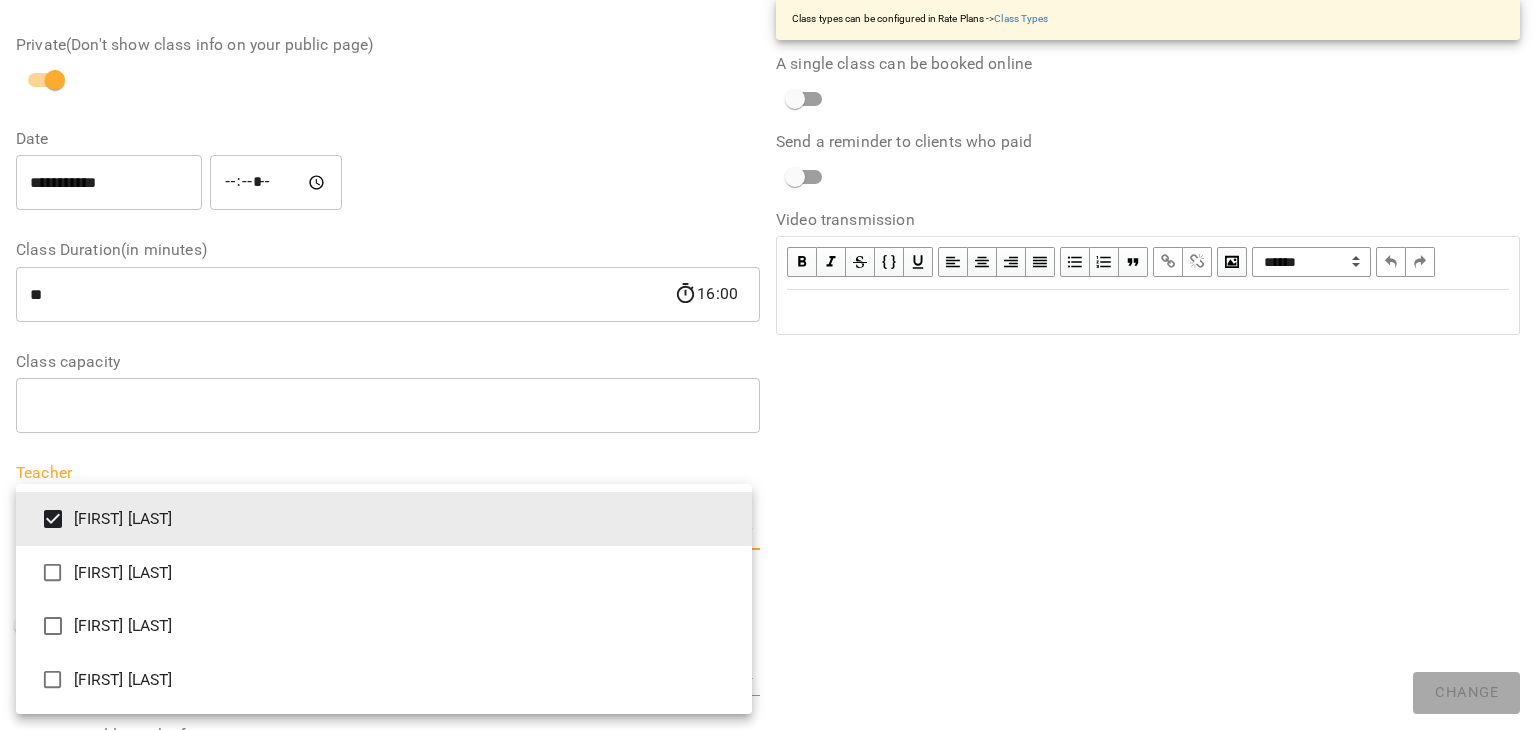 click on "**********" at bounding box center (768, 467) 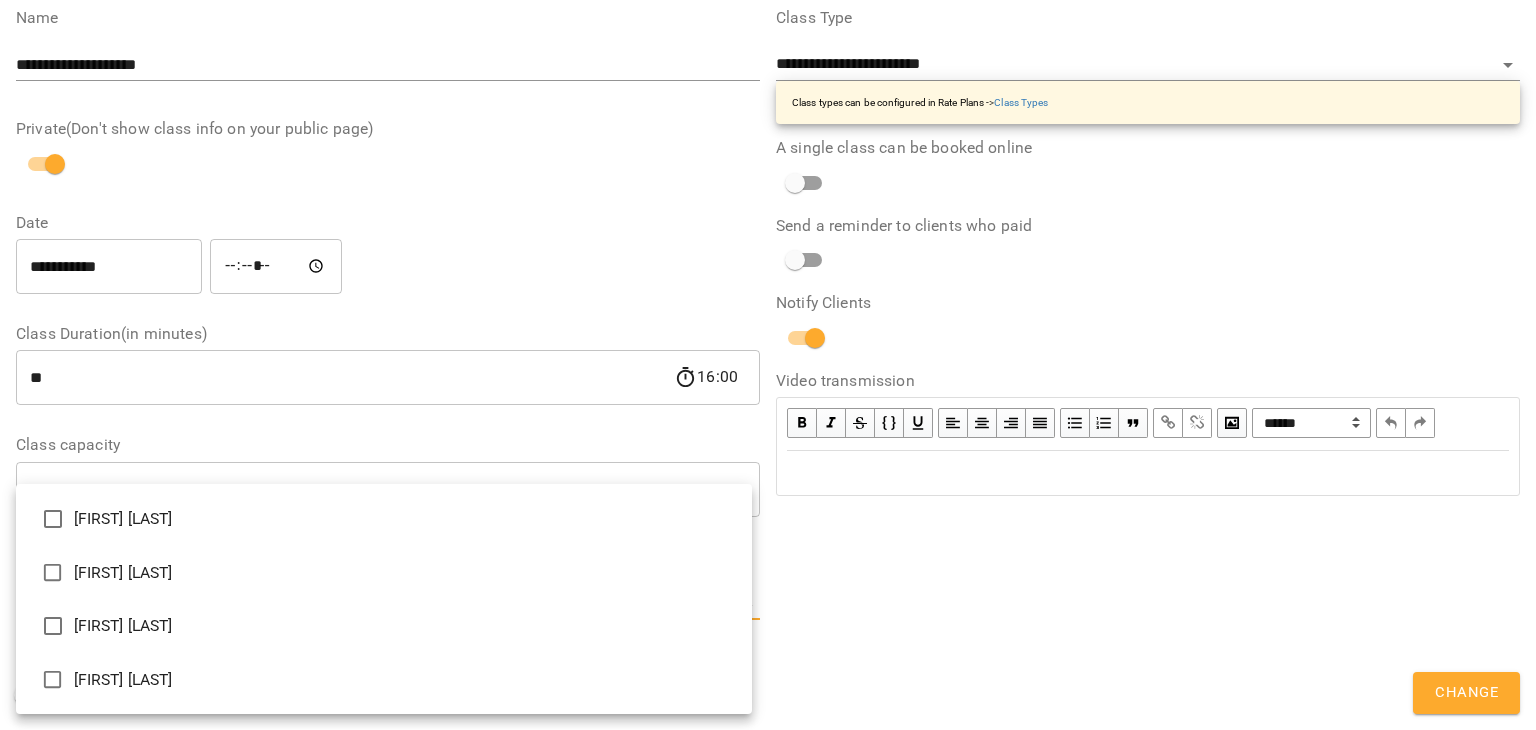 scroll, scrollTop: 253, scrollLeft: 0, axis: vertical 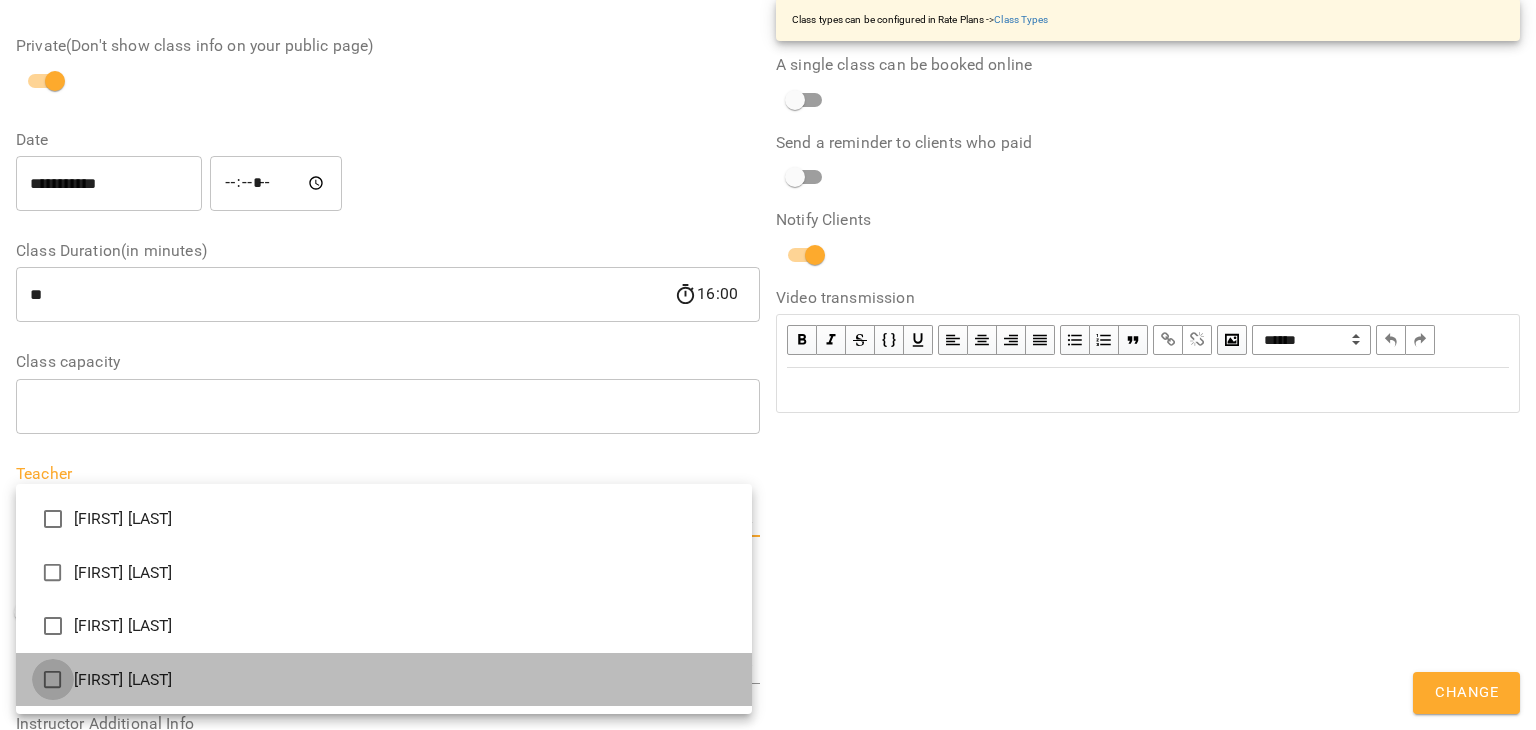 type on "**********" 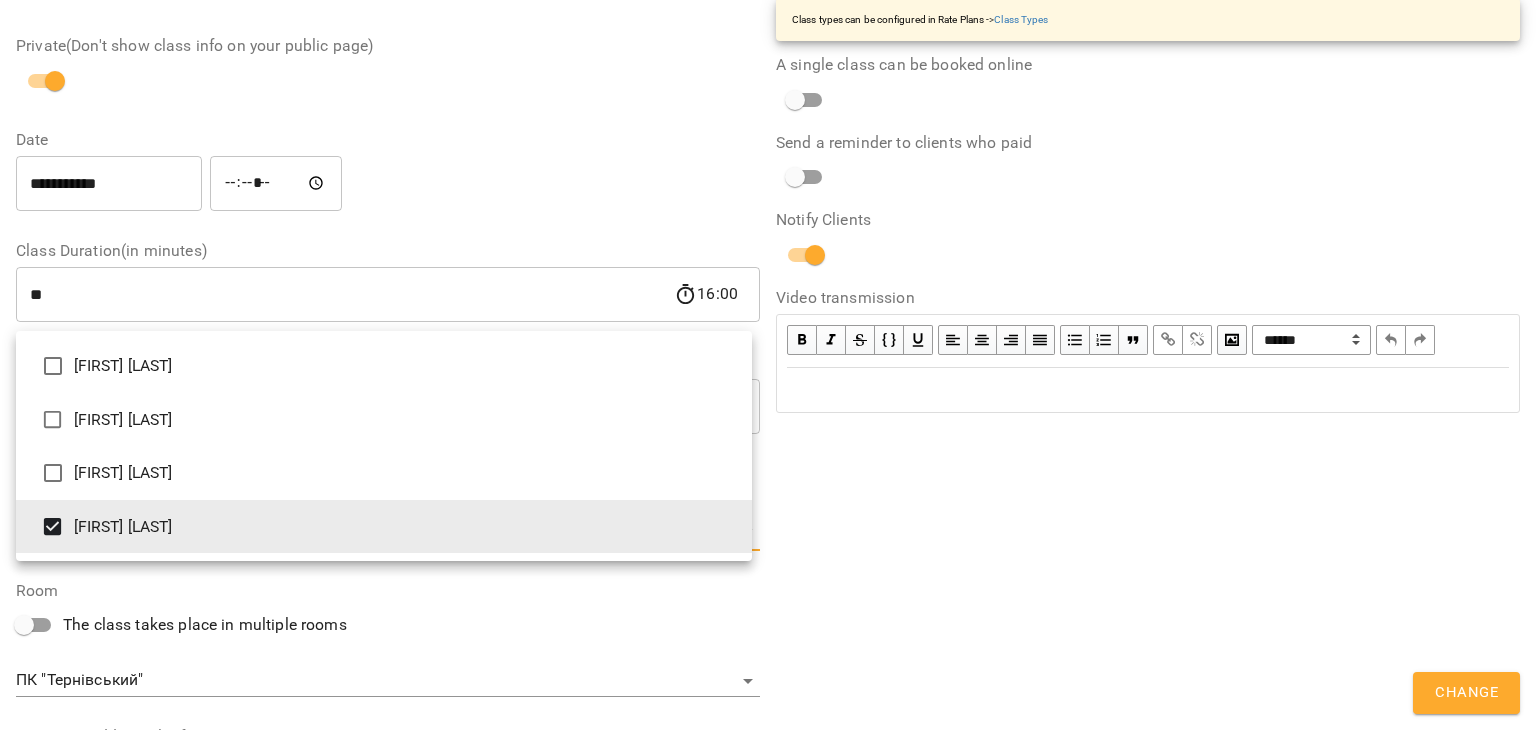 click at bounding box center (768, 365) 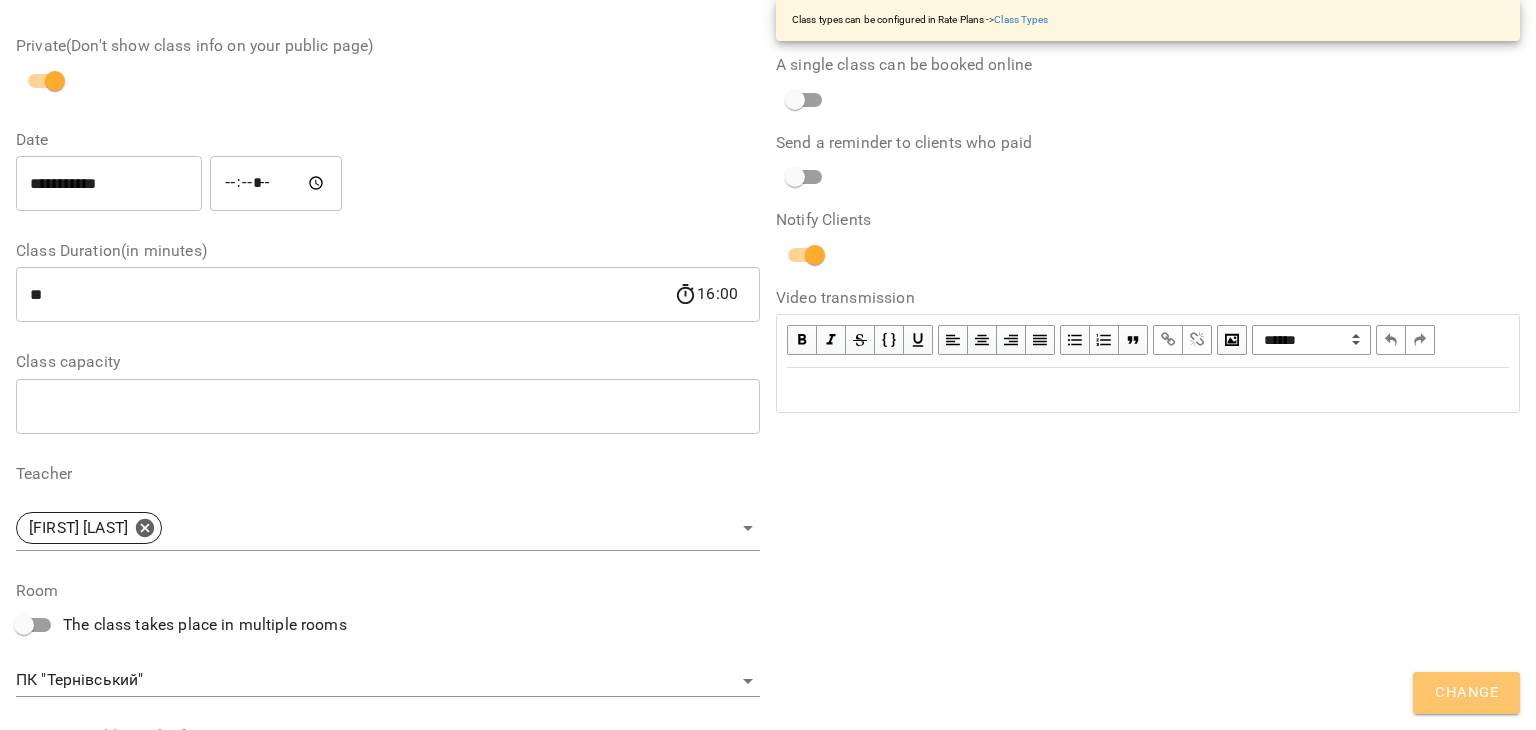 click on "Change" at bounding box center [1466, 693] 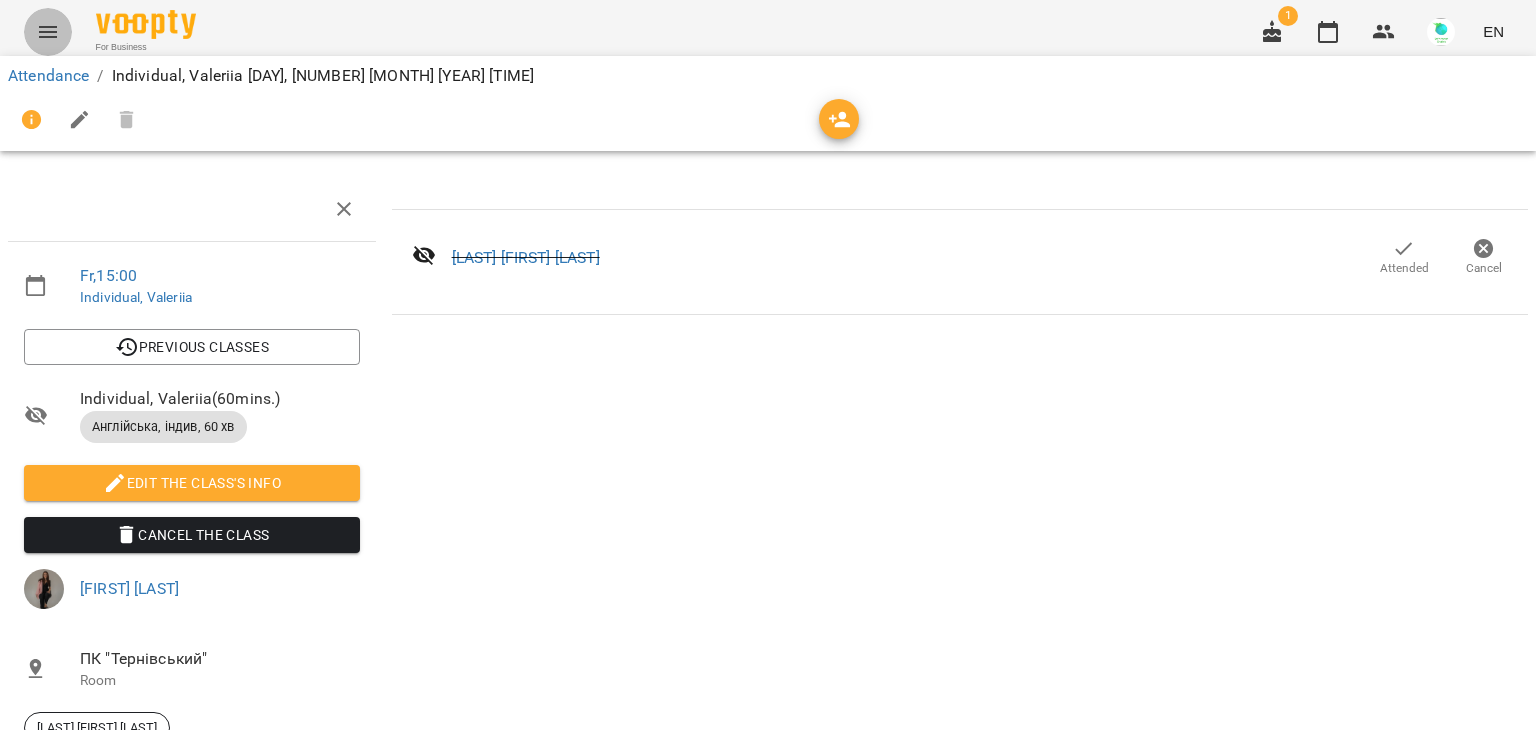 click 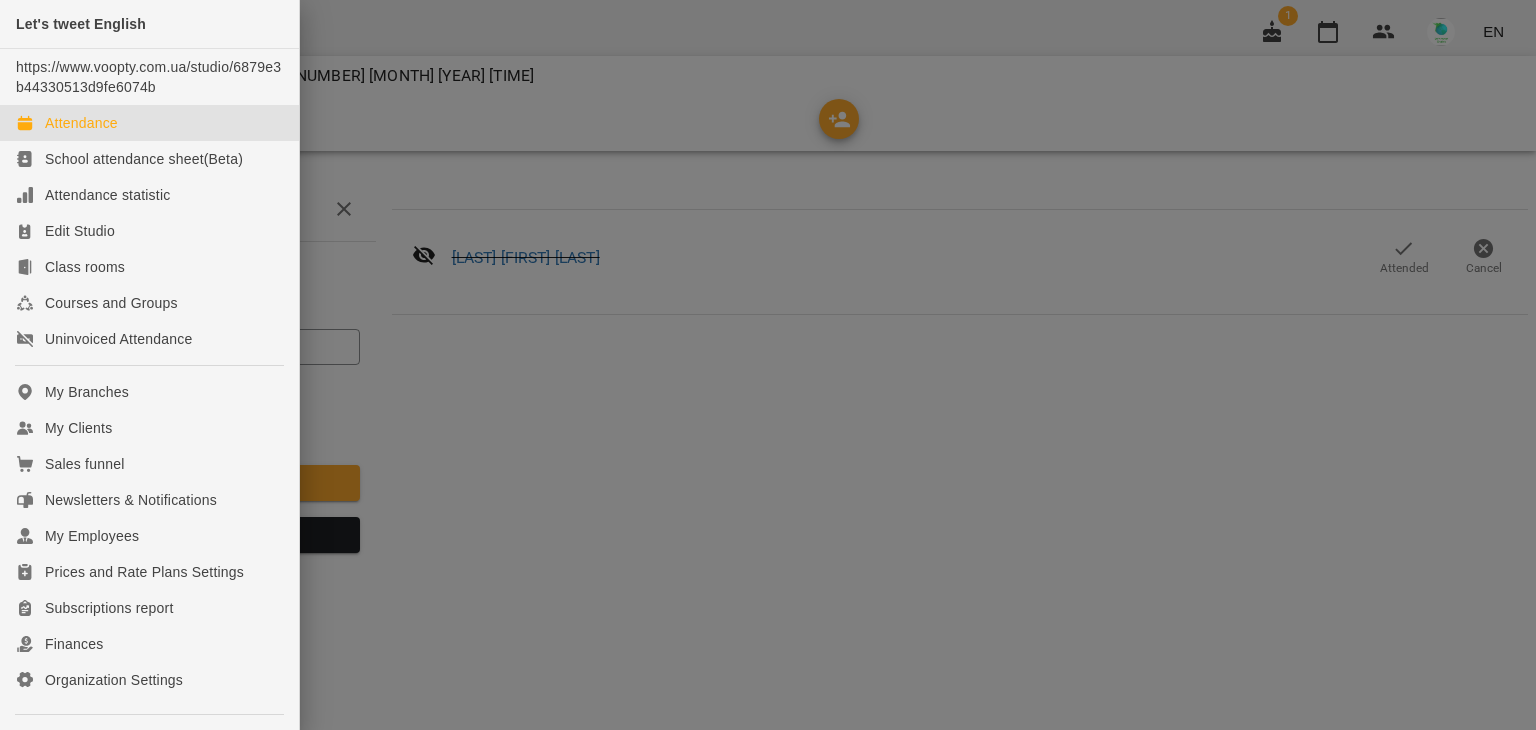 click on "Attendance" at bounding box center [81, 123] 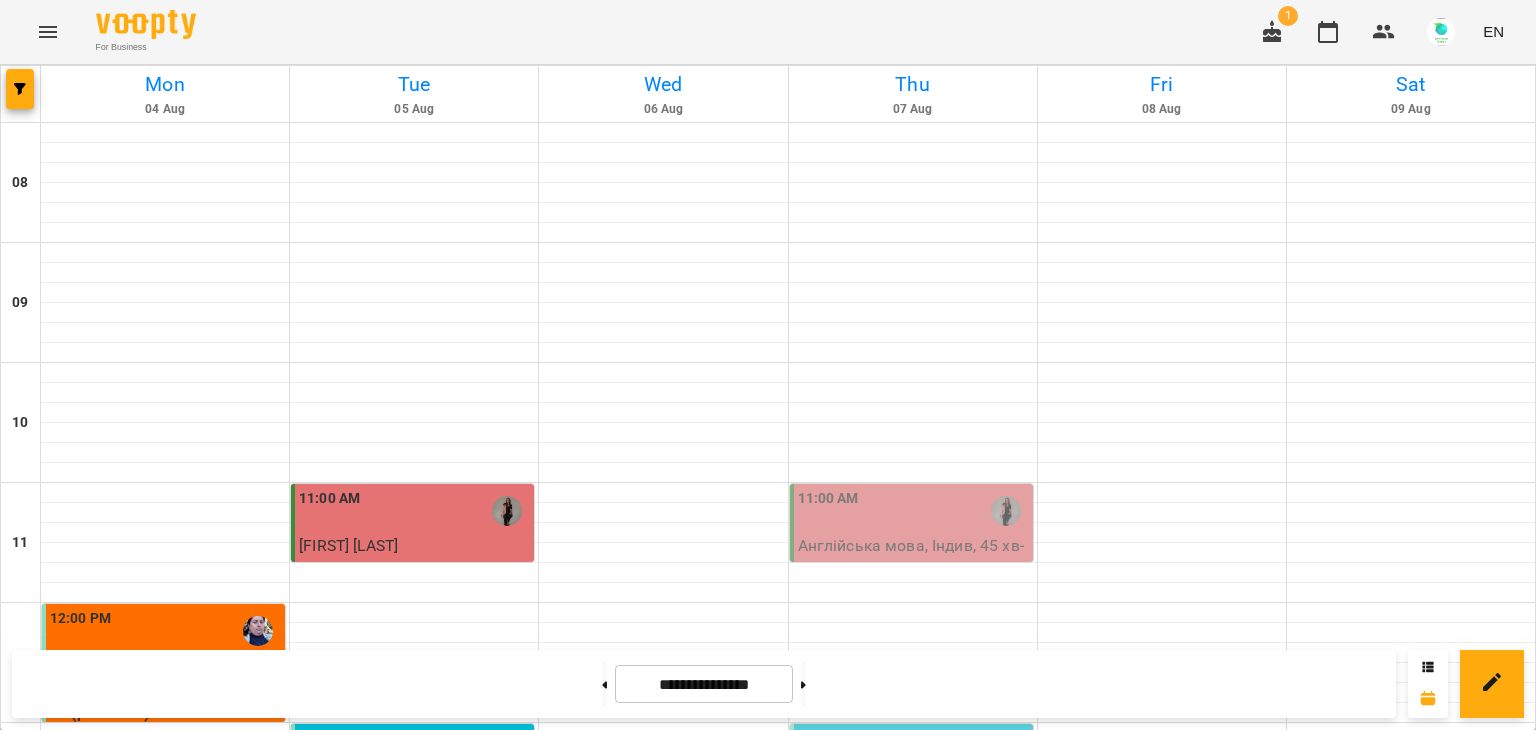 scroll, scrollTop: 799, scrollLeft: 0, axis: vertical 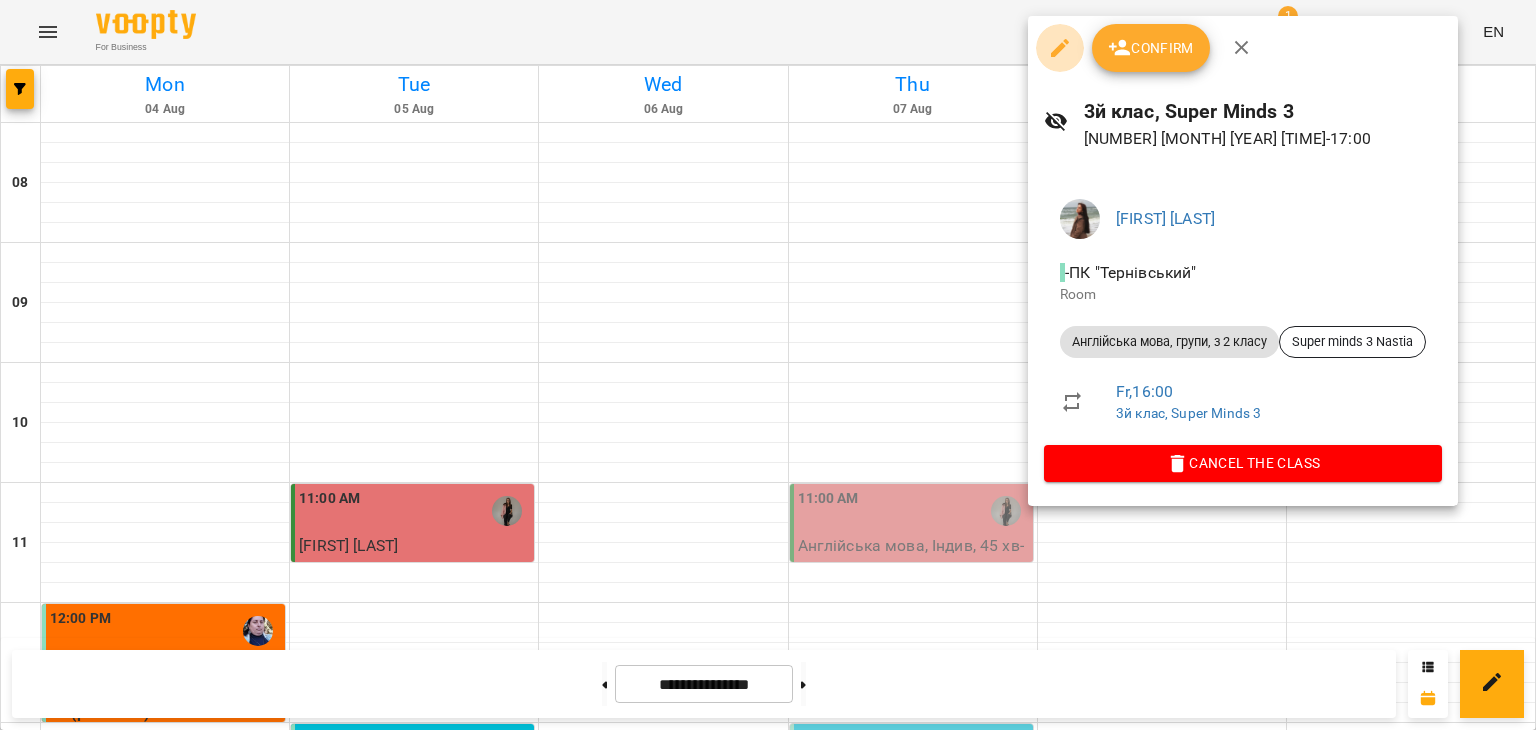 click 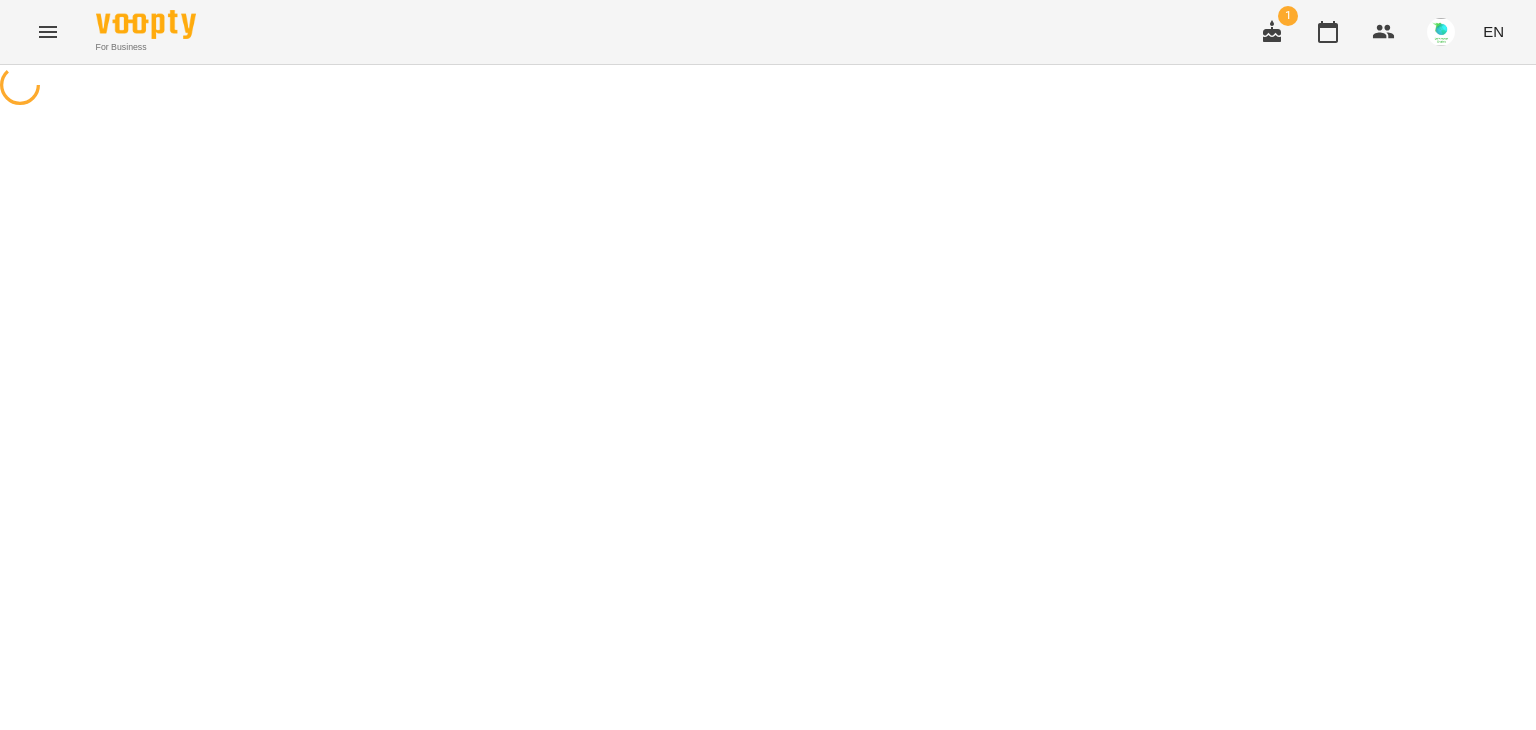 select on "**********" 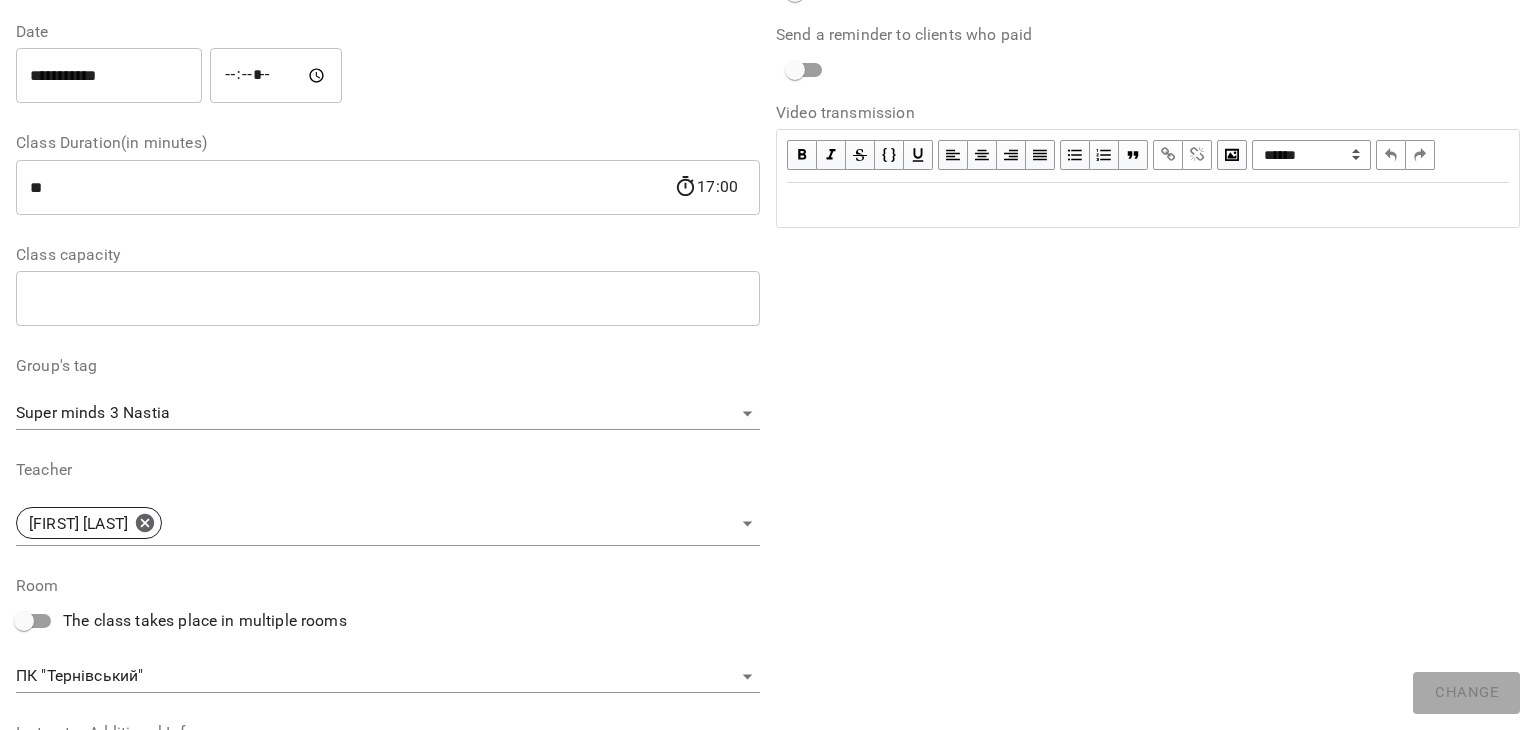 scroll, scrollTop: 294, scrollLeft: 0, axis: vertical 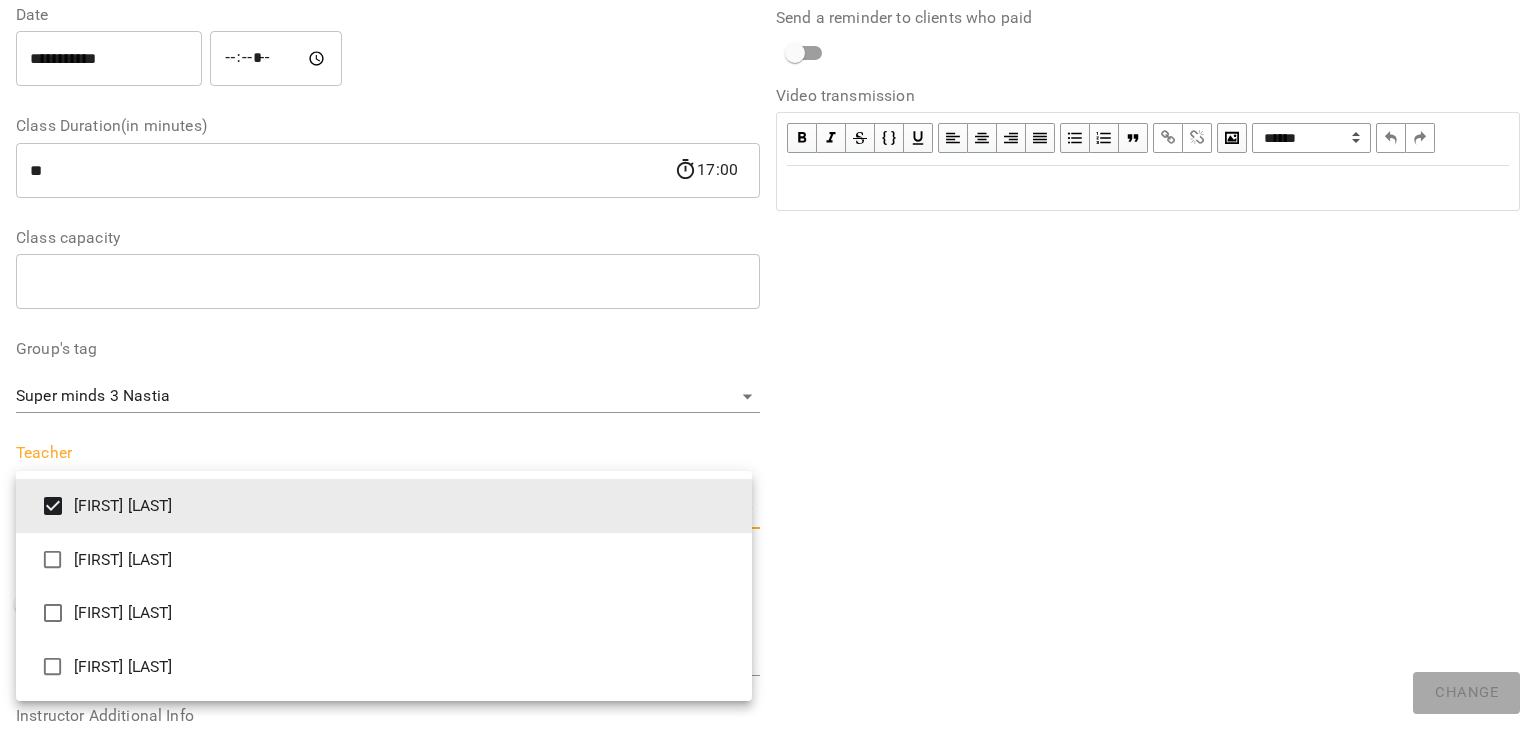 click on "**********" at bounding box center [768, 491] 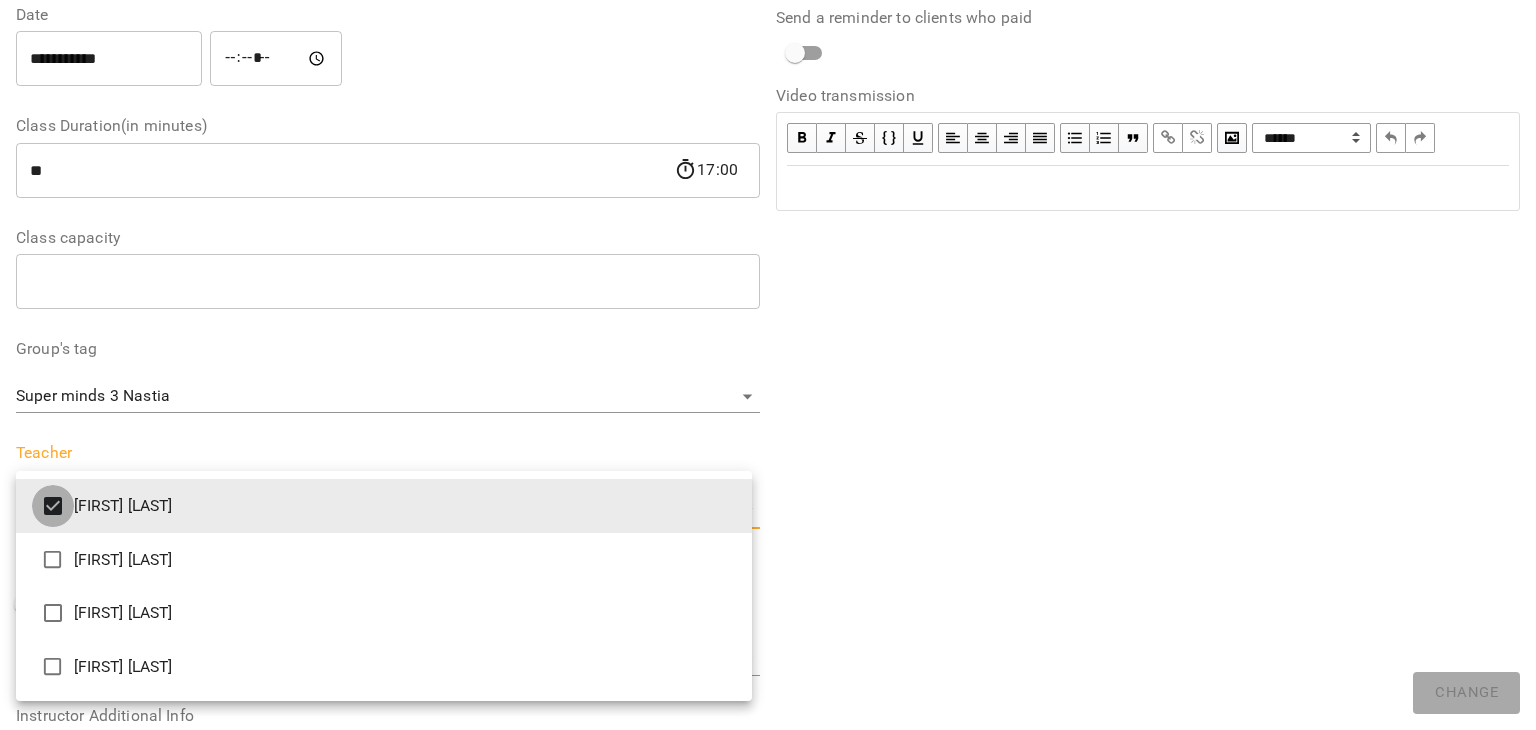 scroll, scrollTop: 378, scrollLeft: 0, axis: vertical 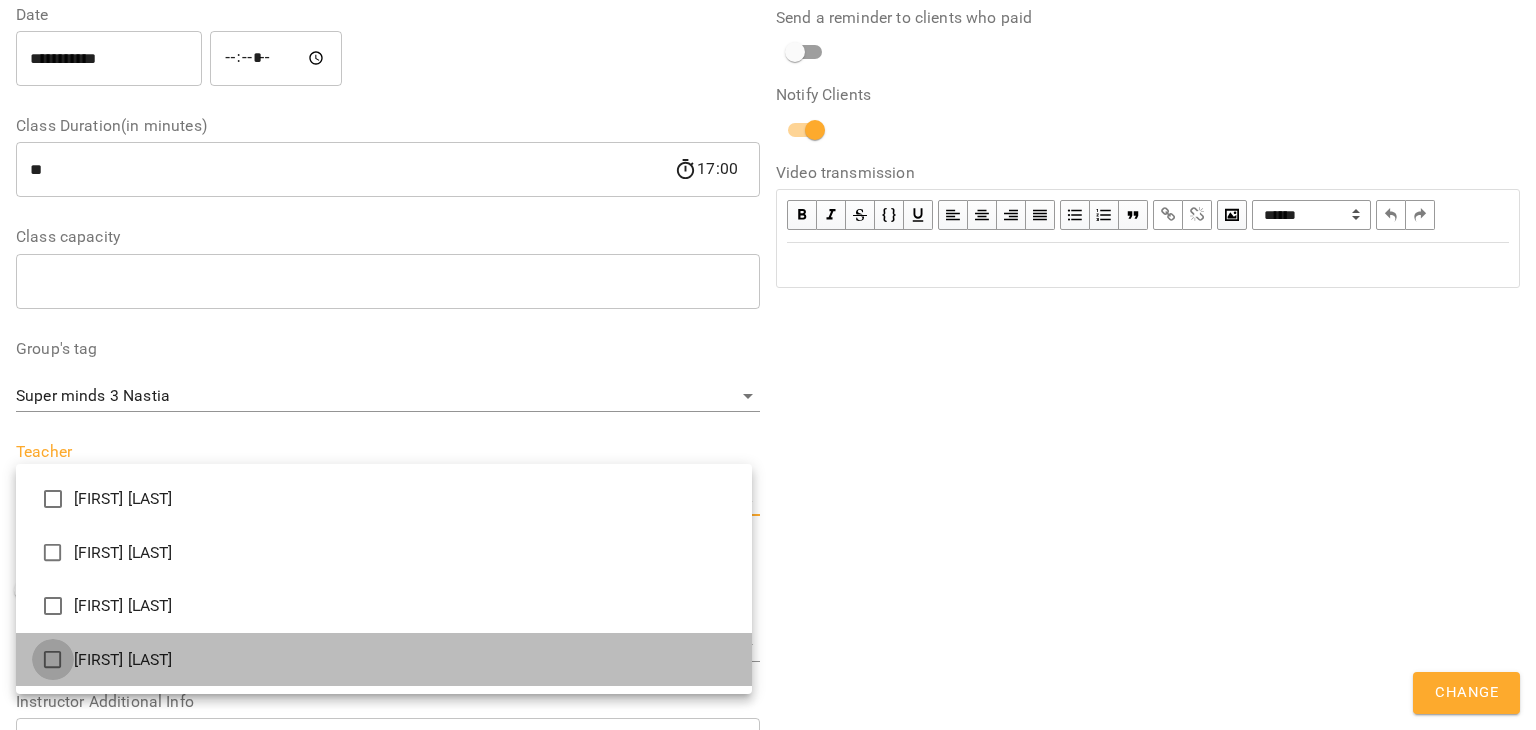type on "**********" 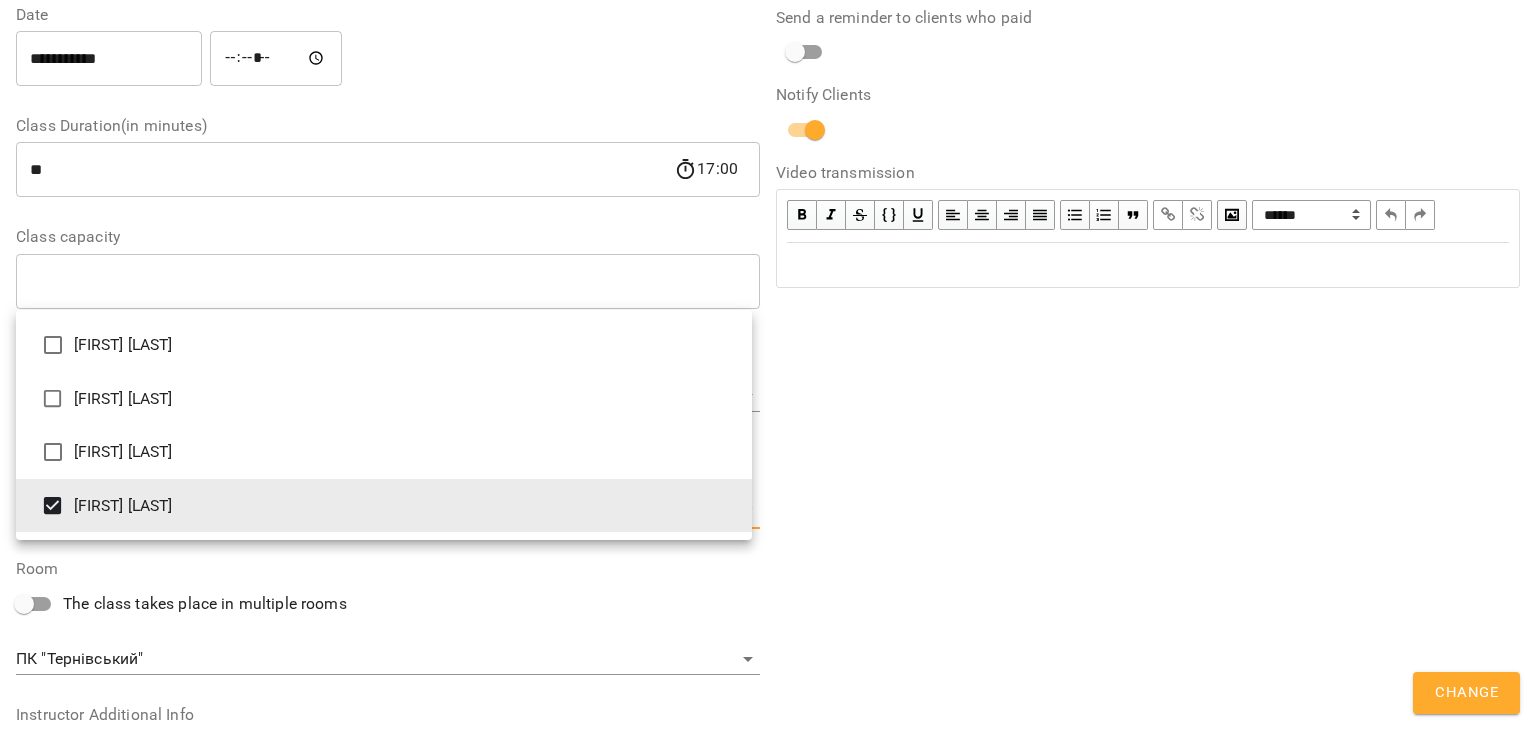 click at bounding box center [768, 365] 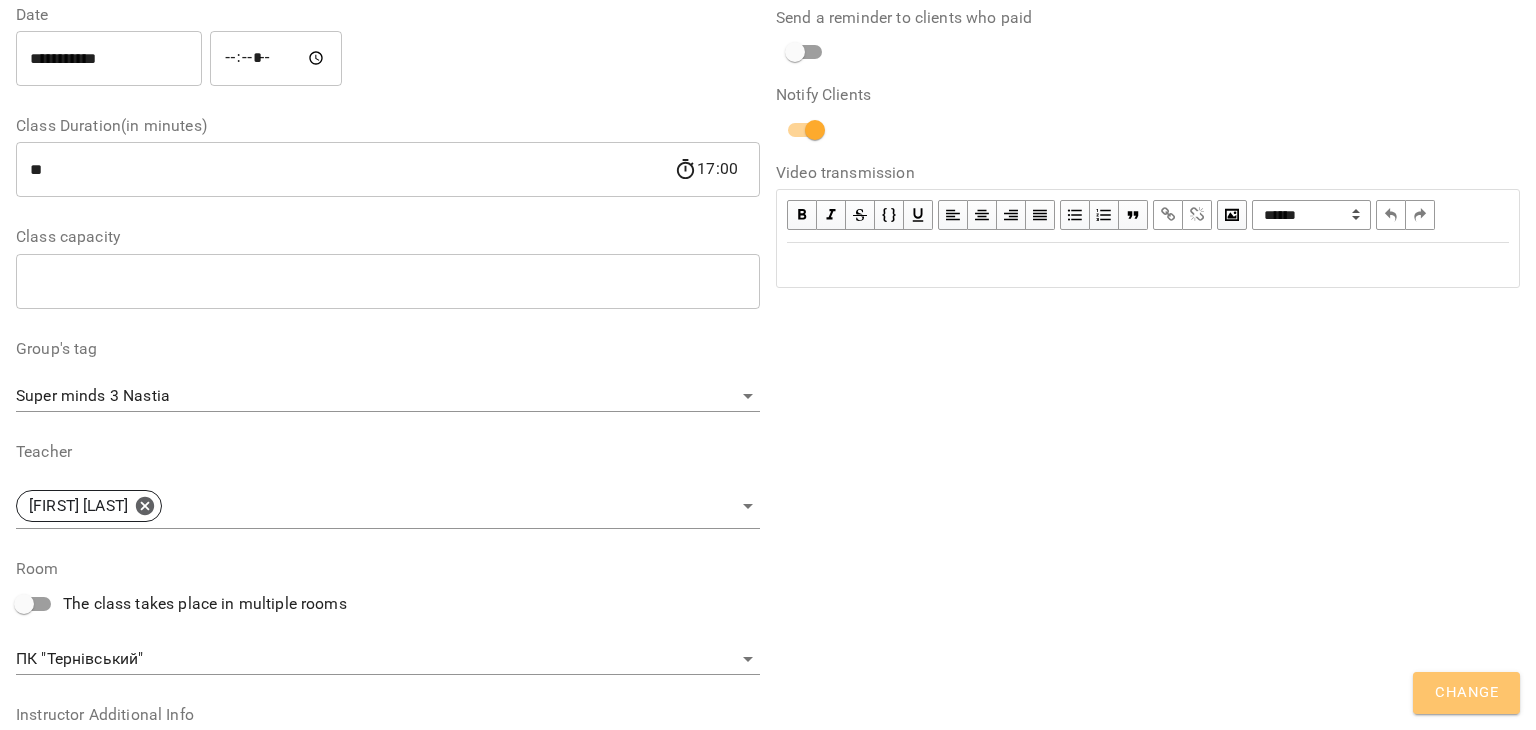 click on "Change" at bounding box center [1466, 693] 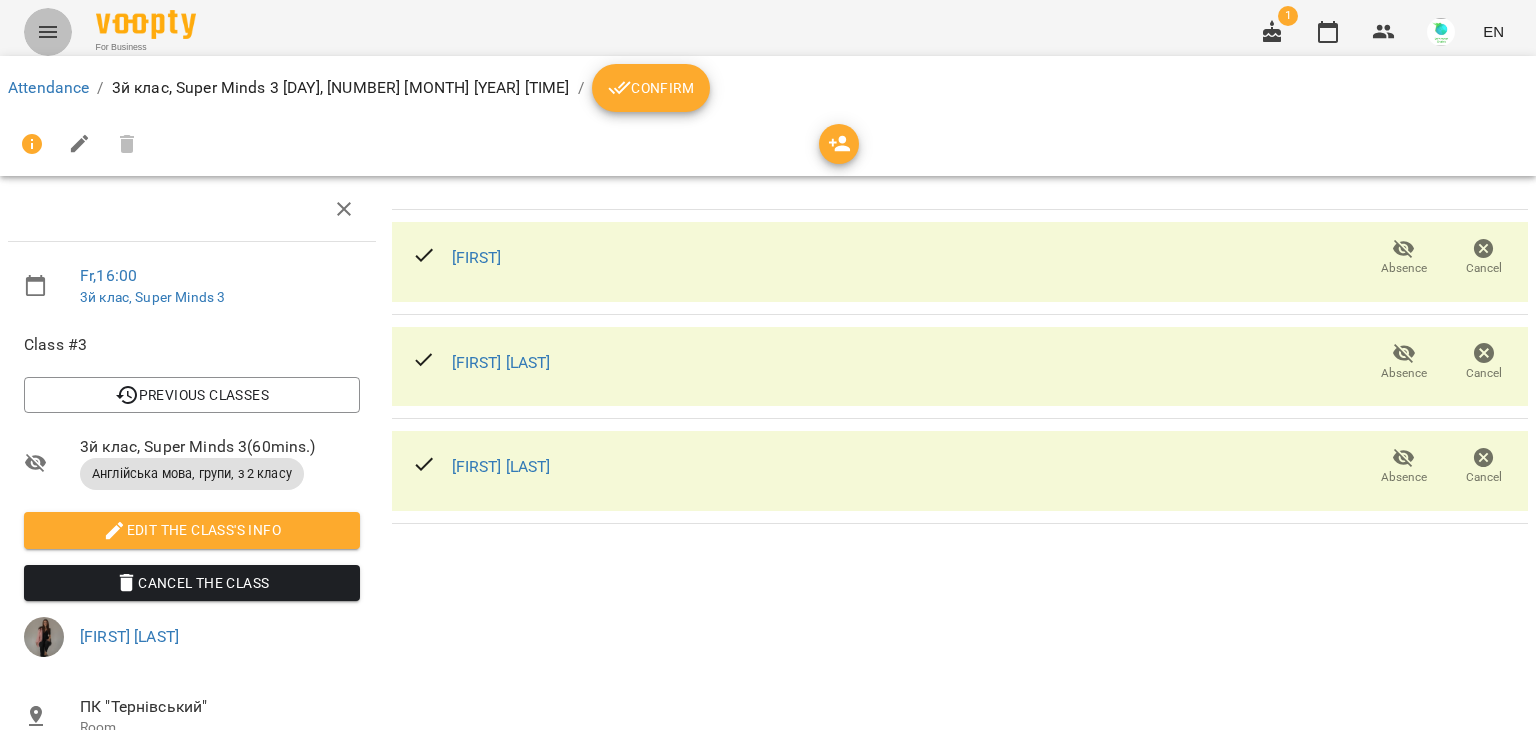 click 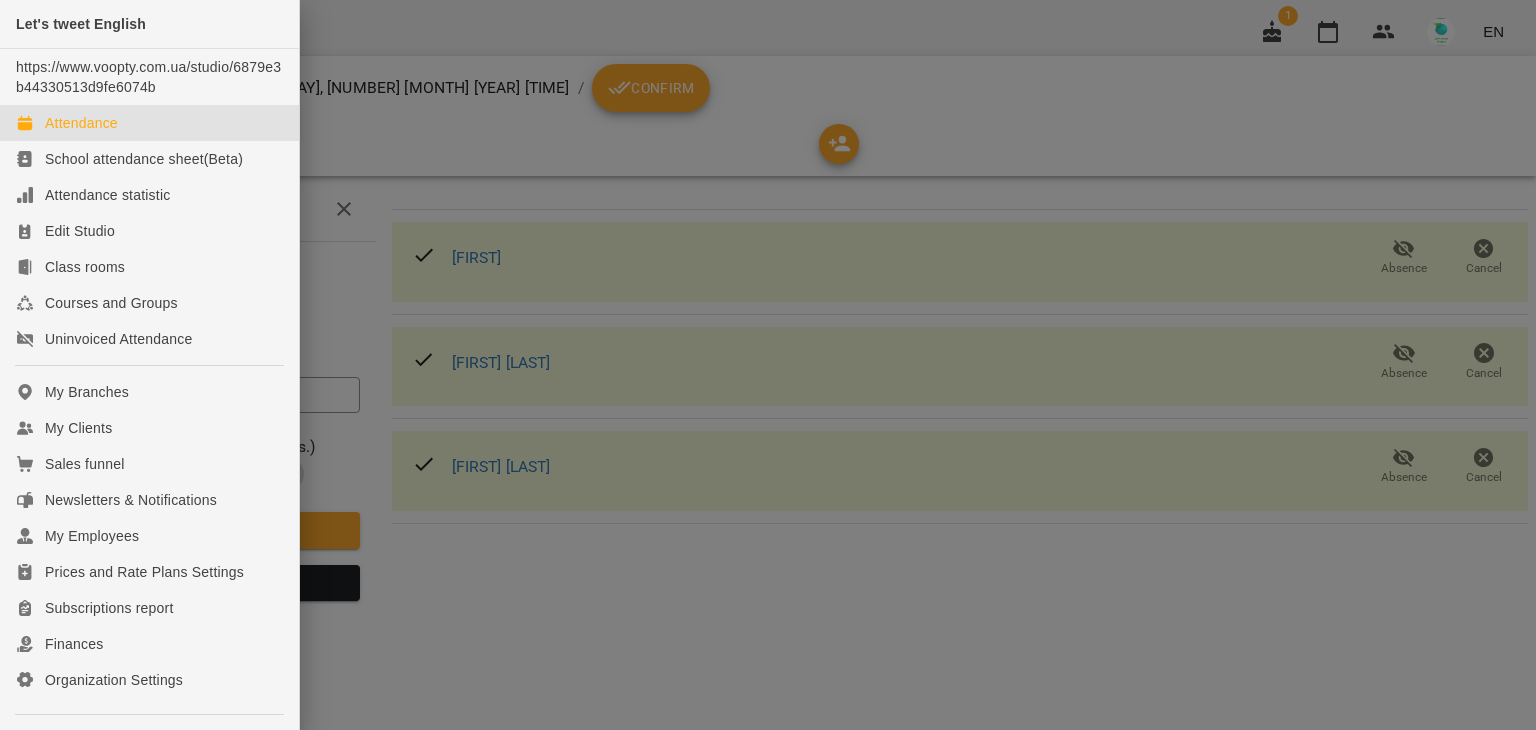 click on "Attendance" at bounding box center (81, 123) 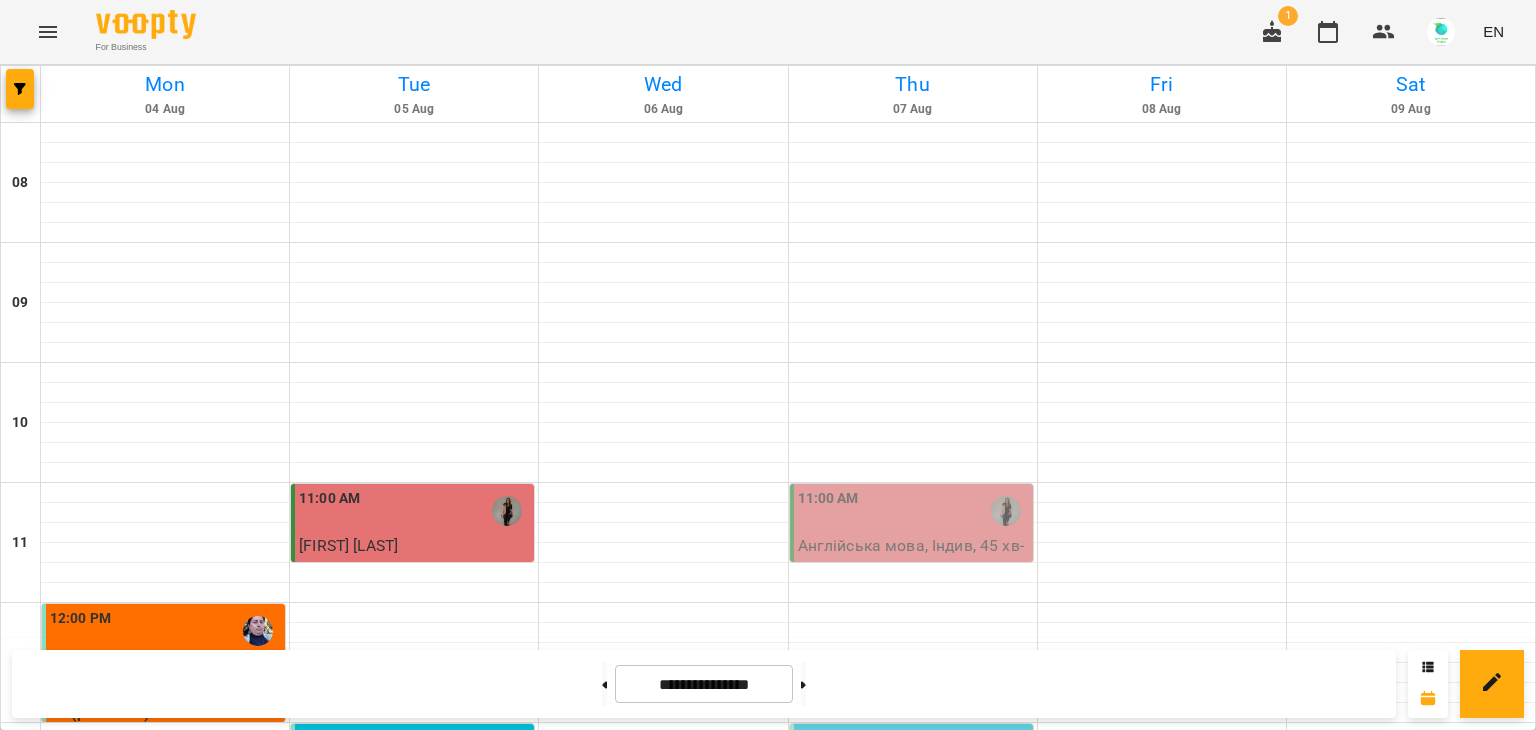scroll, scrollTop: 787, scrollLeft: 0, axis: vertical 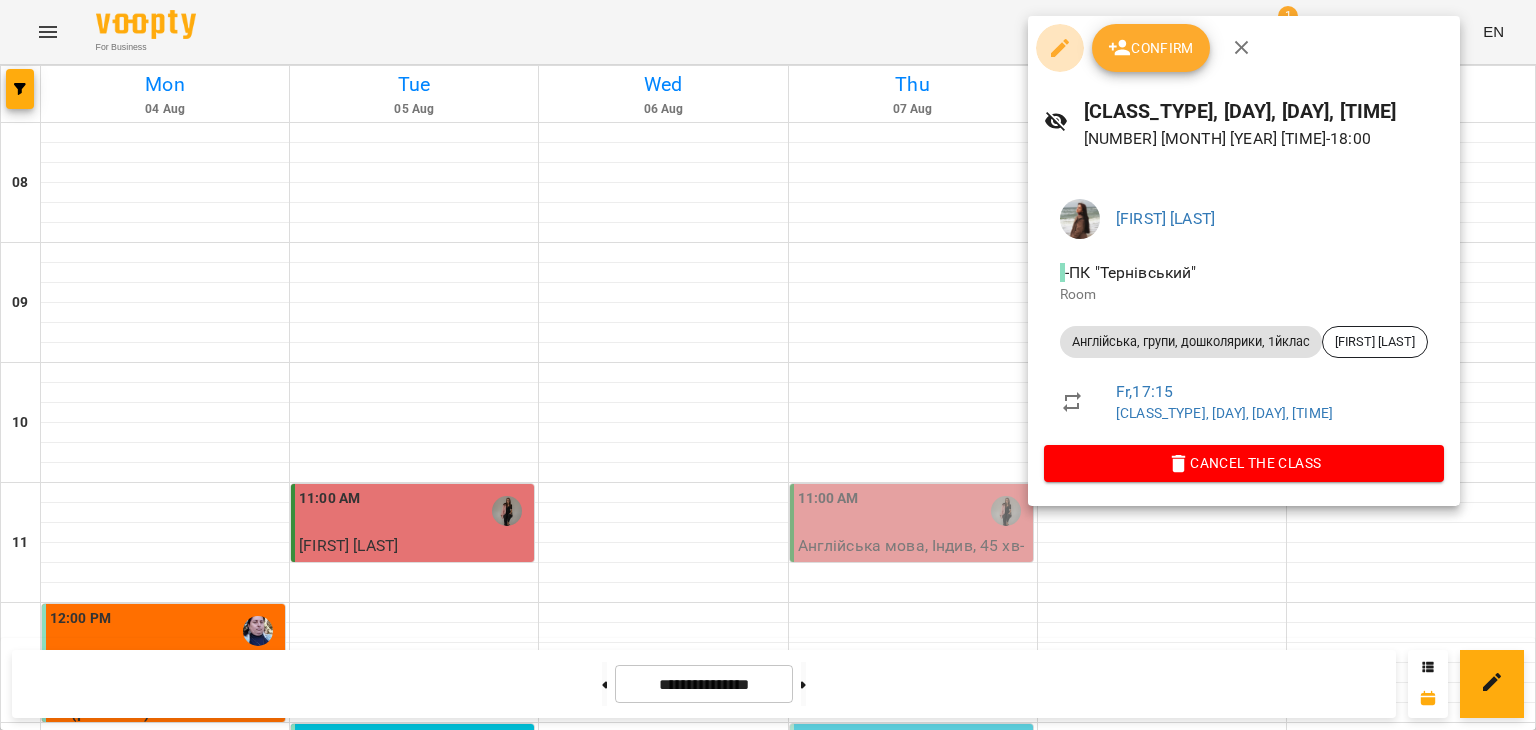 click 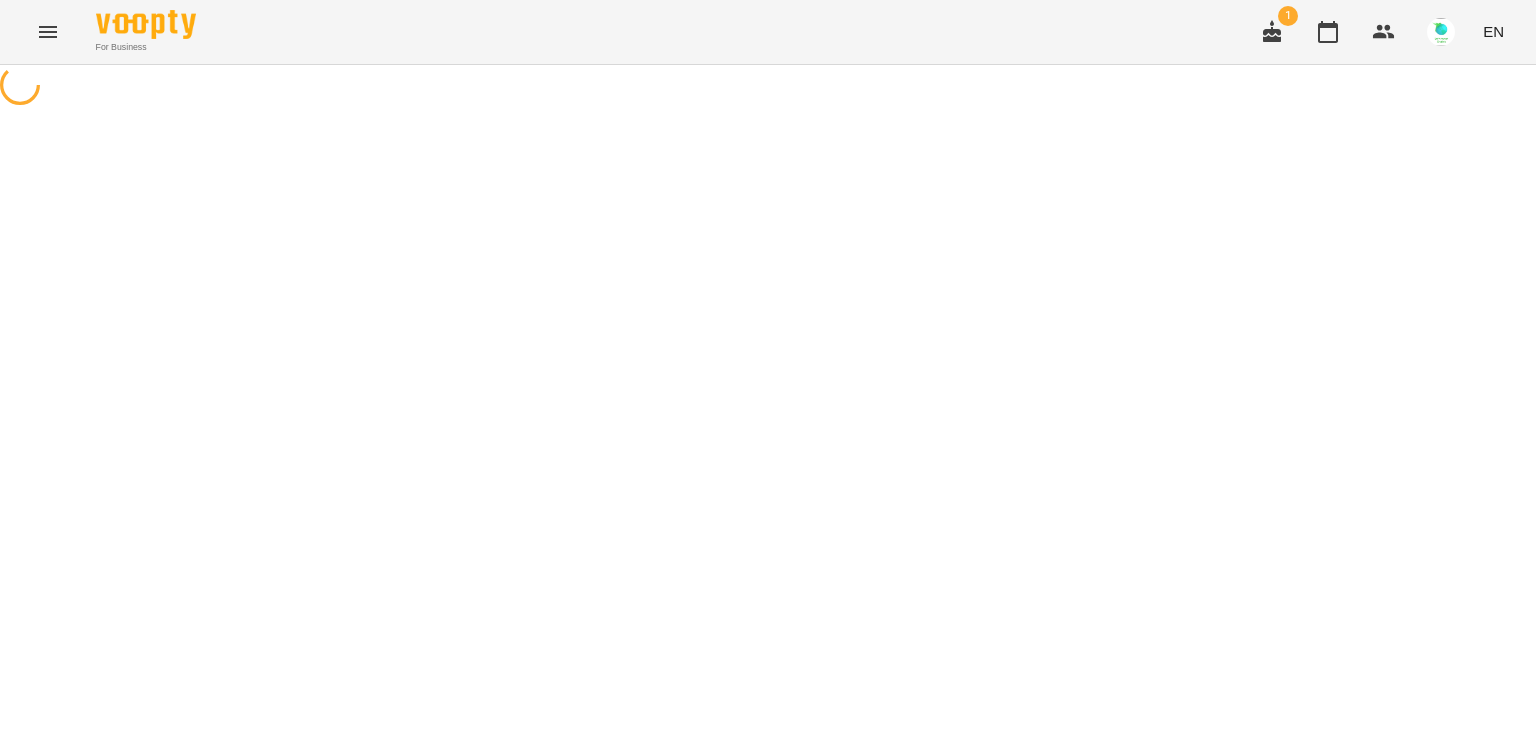 select on "**********" 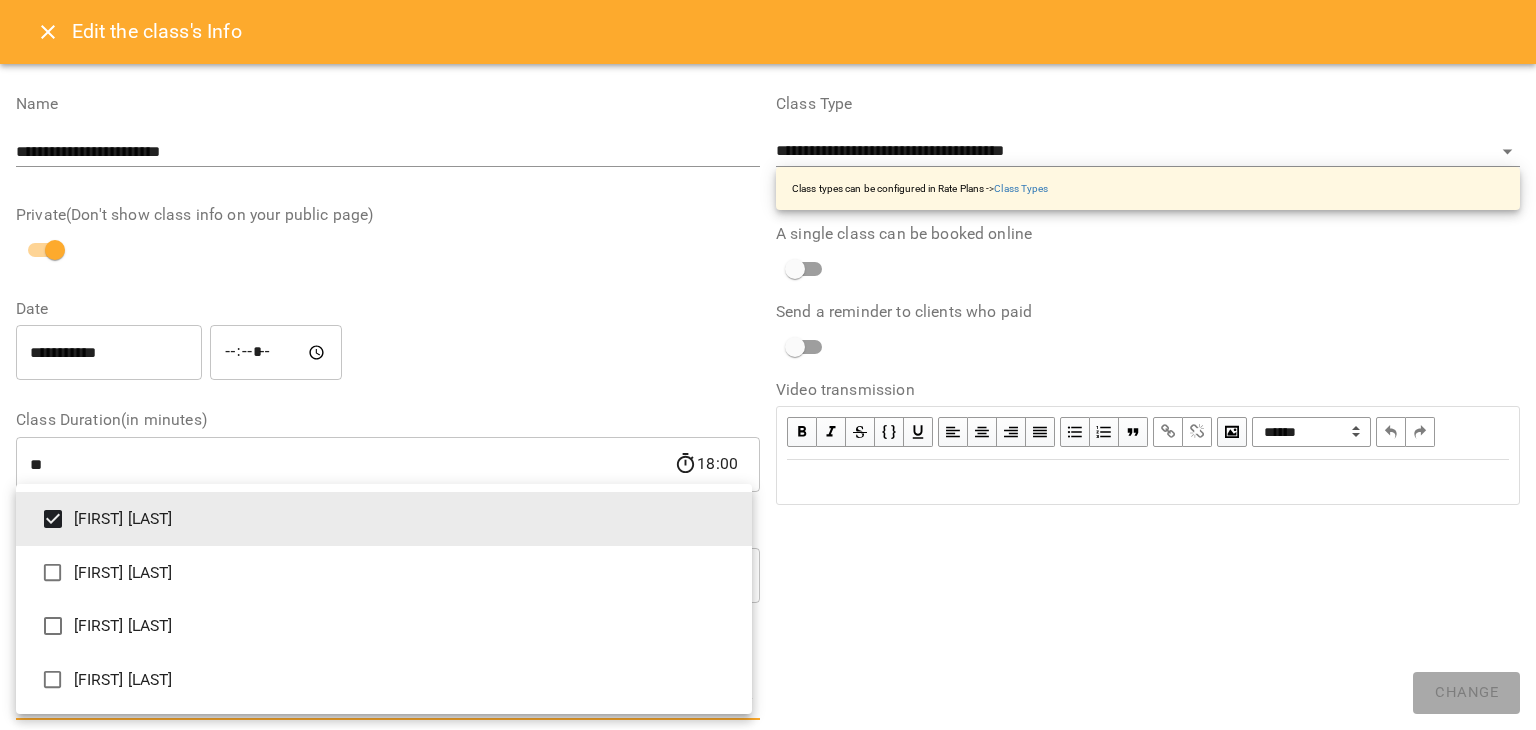 click on "**********" at bounding box center (768, 503) 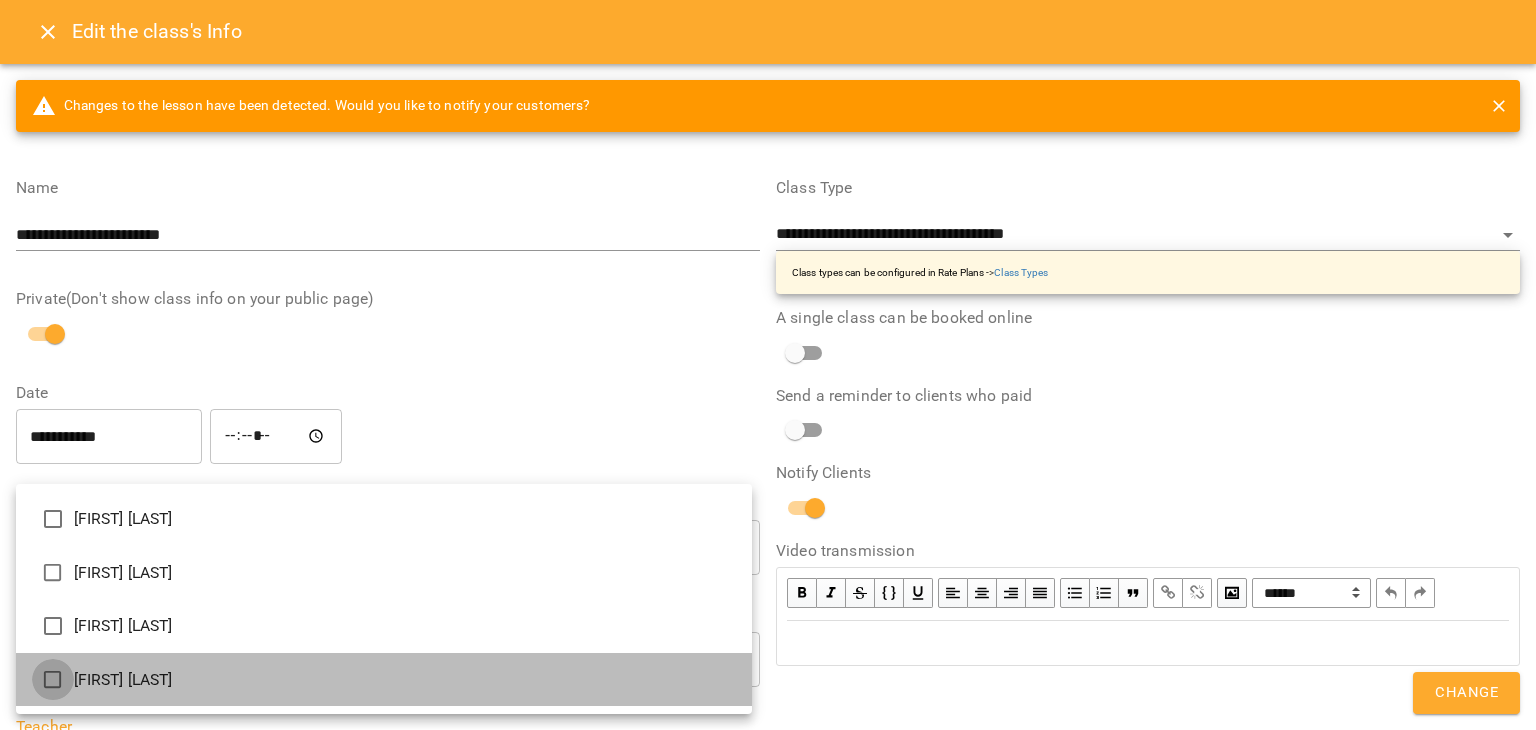 type on "**********" 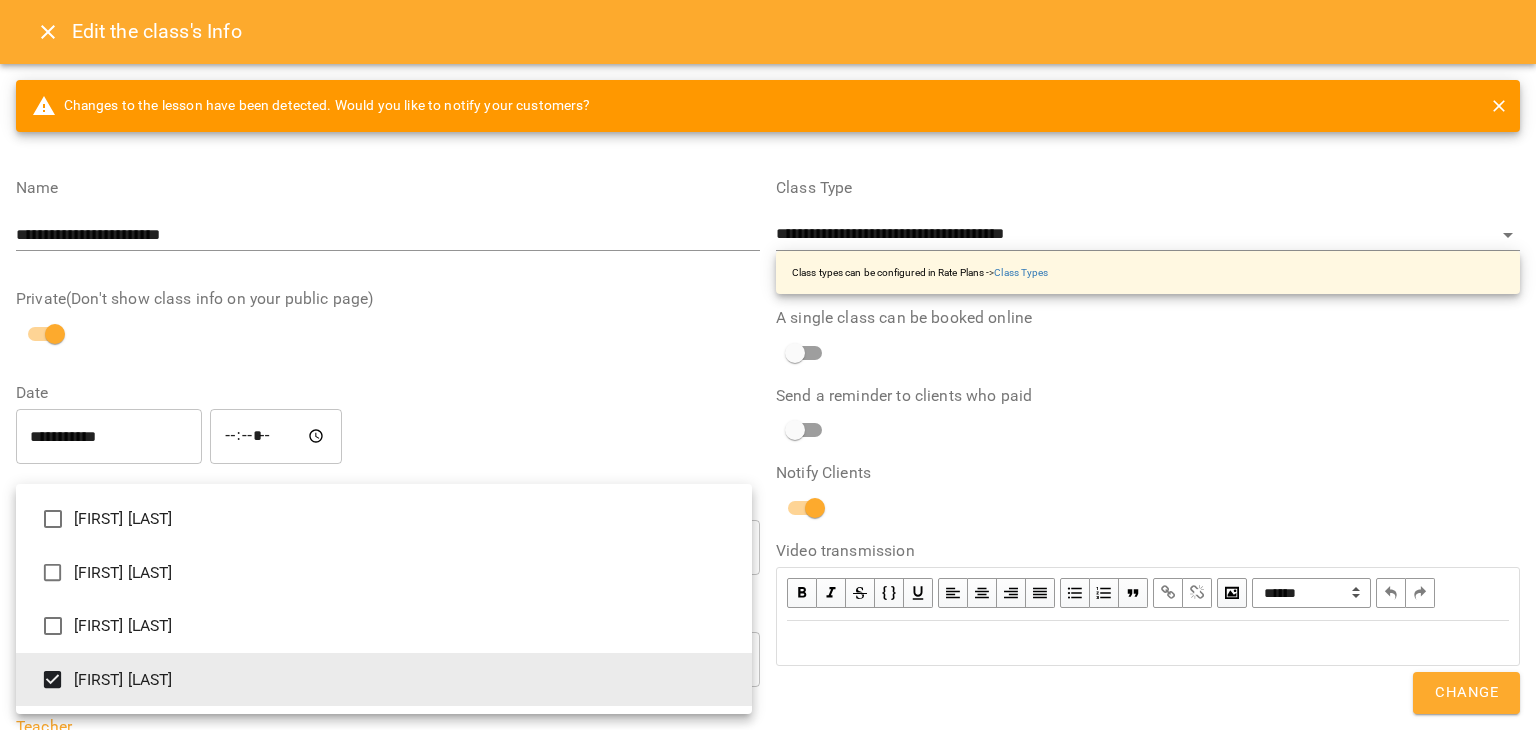 click at bounding box center [768, 365] 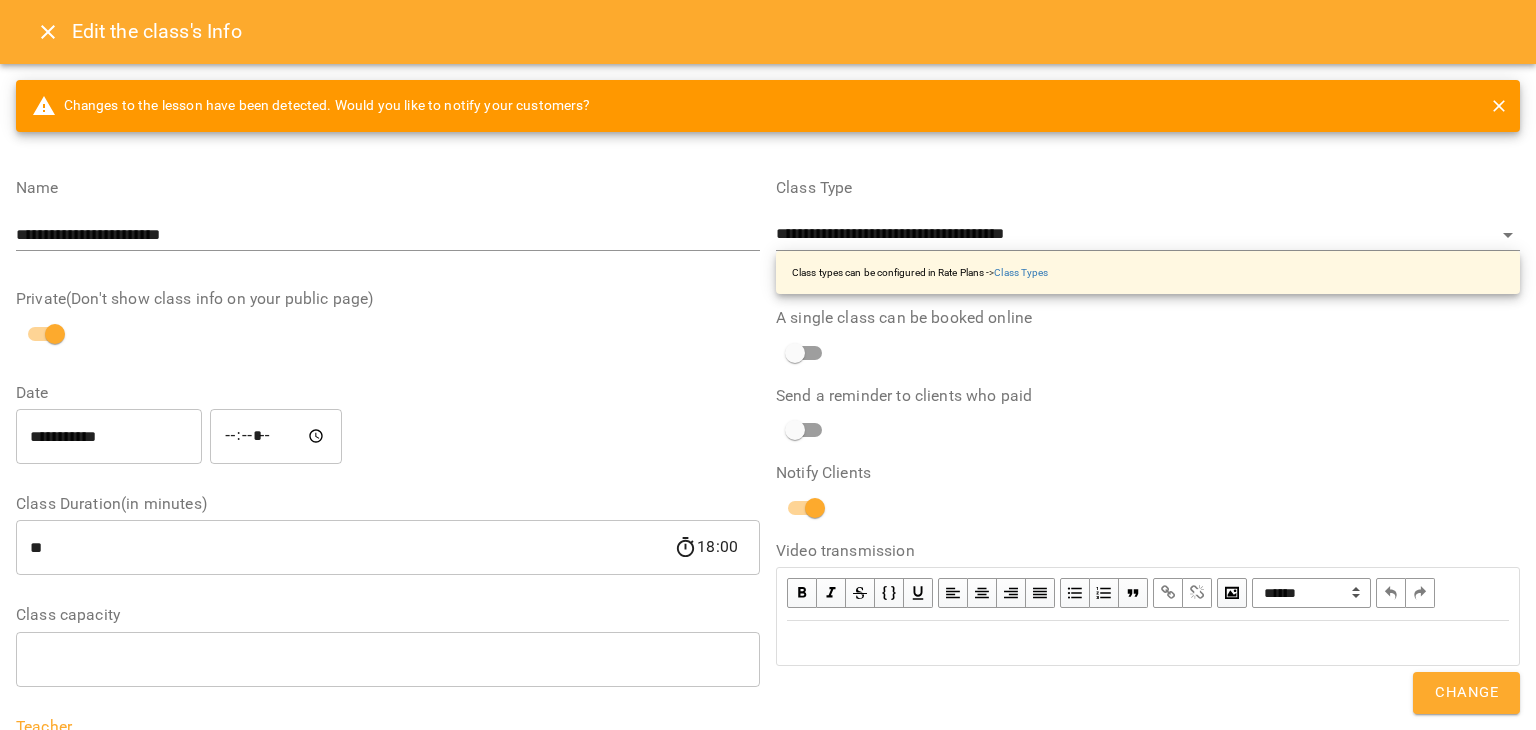 scroll, scrollTop: 416, scrollLeft: 0, axis: vertical 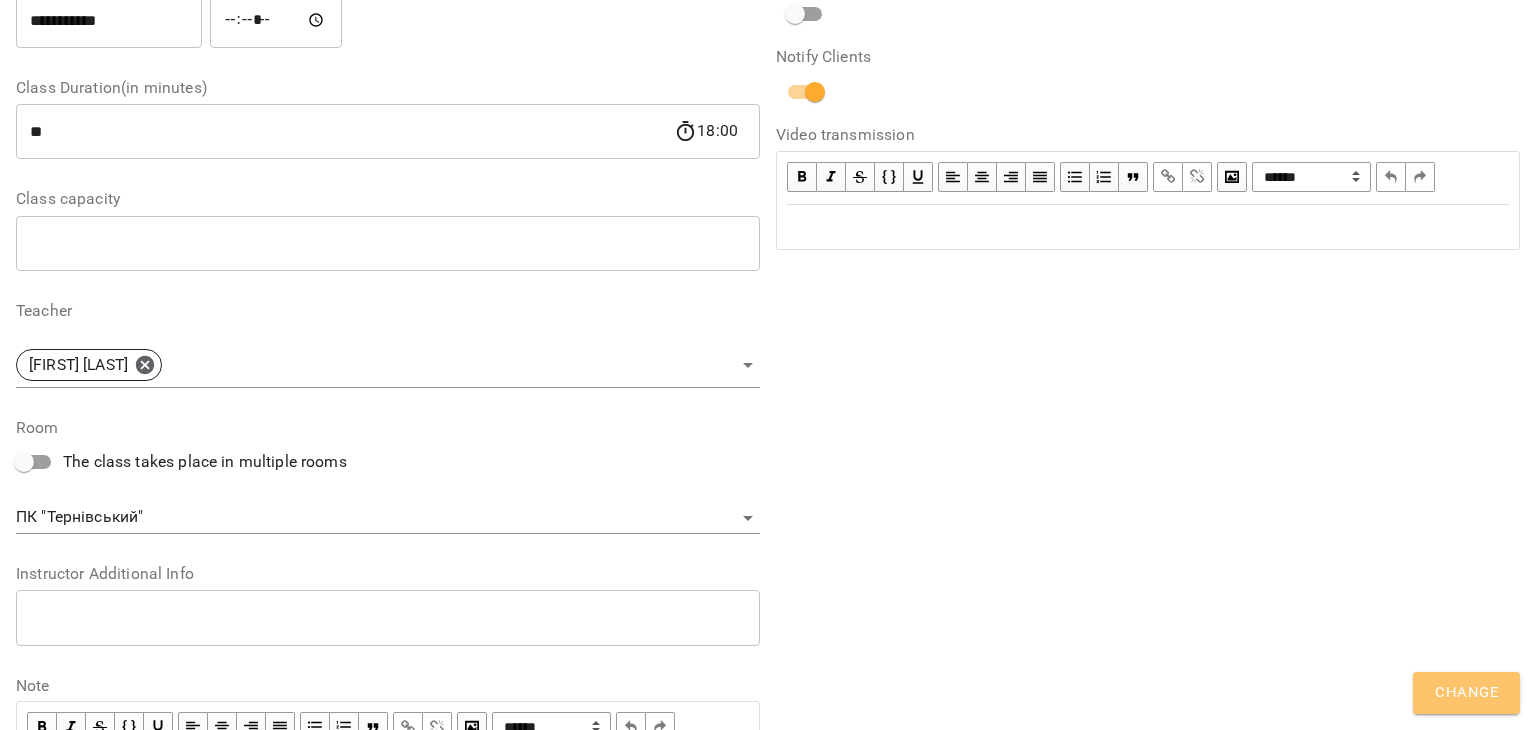 click on "Change" at bounding box center (1466, 693) 